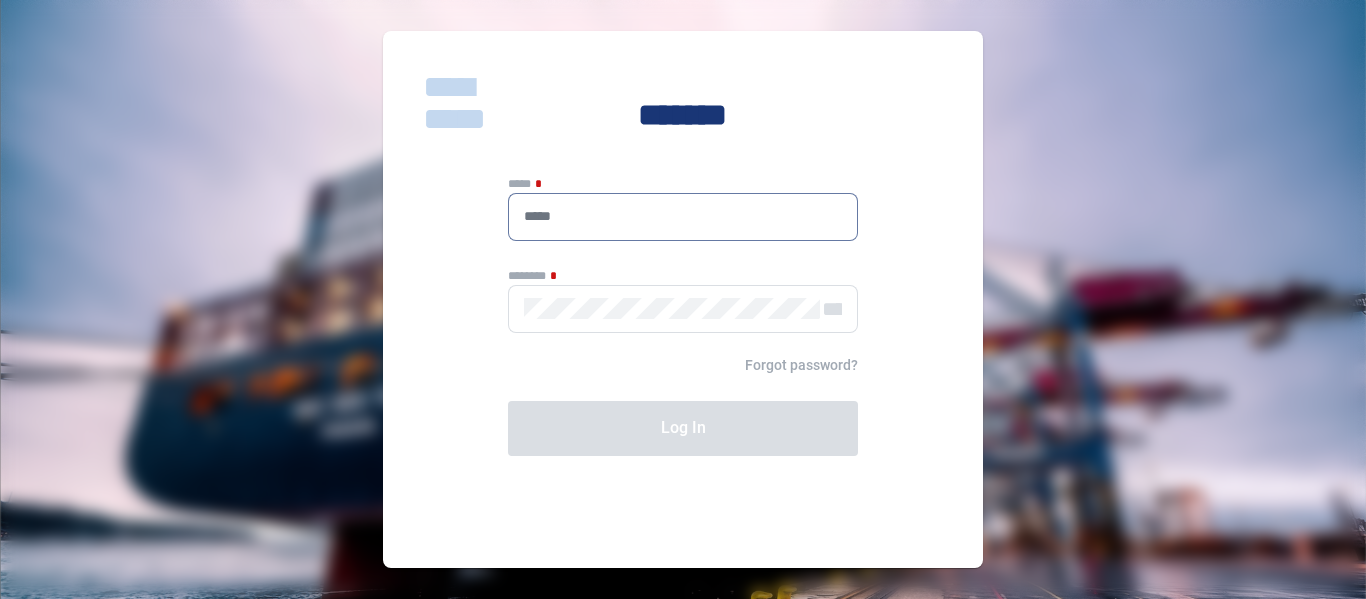 scroll, scrollTop: 0, scrollLeft: 0, axis: both 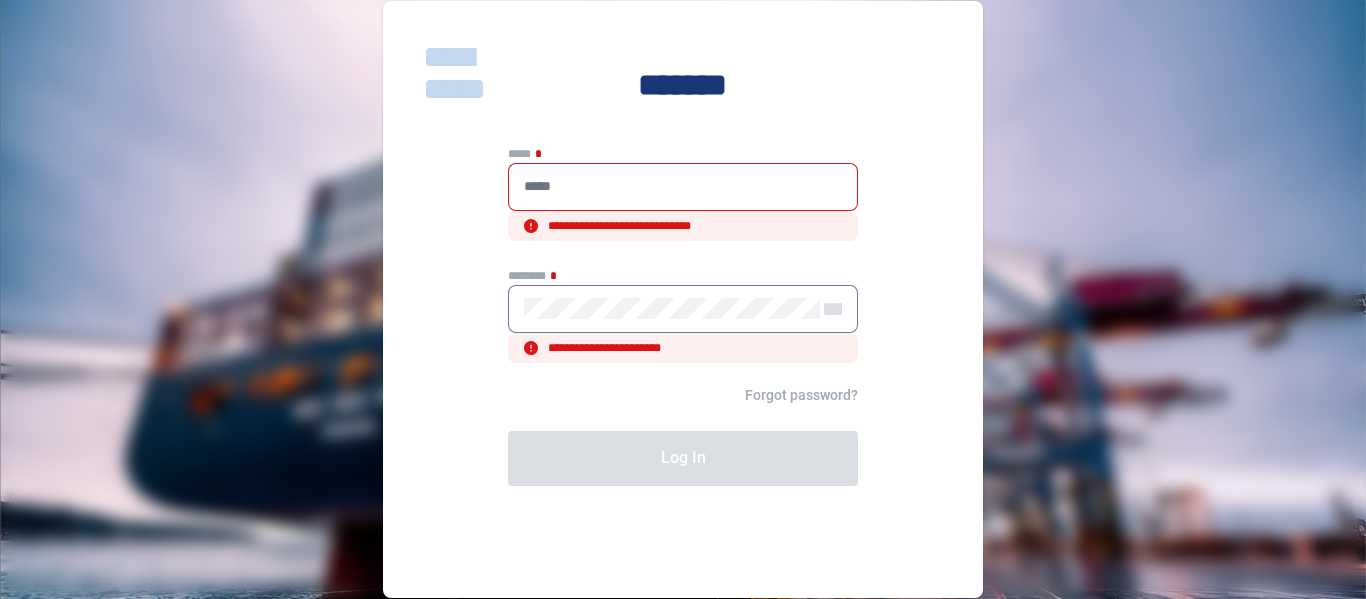 click 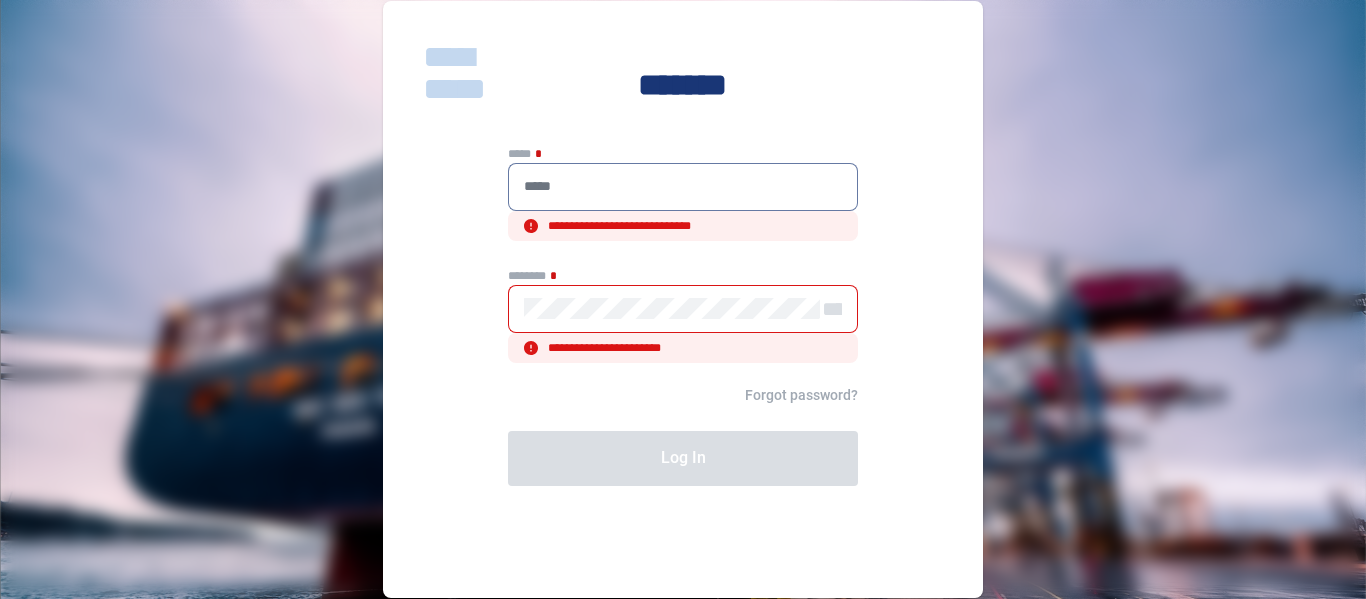 click at bounding box center (683, 186) 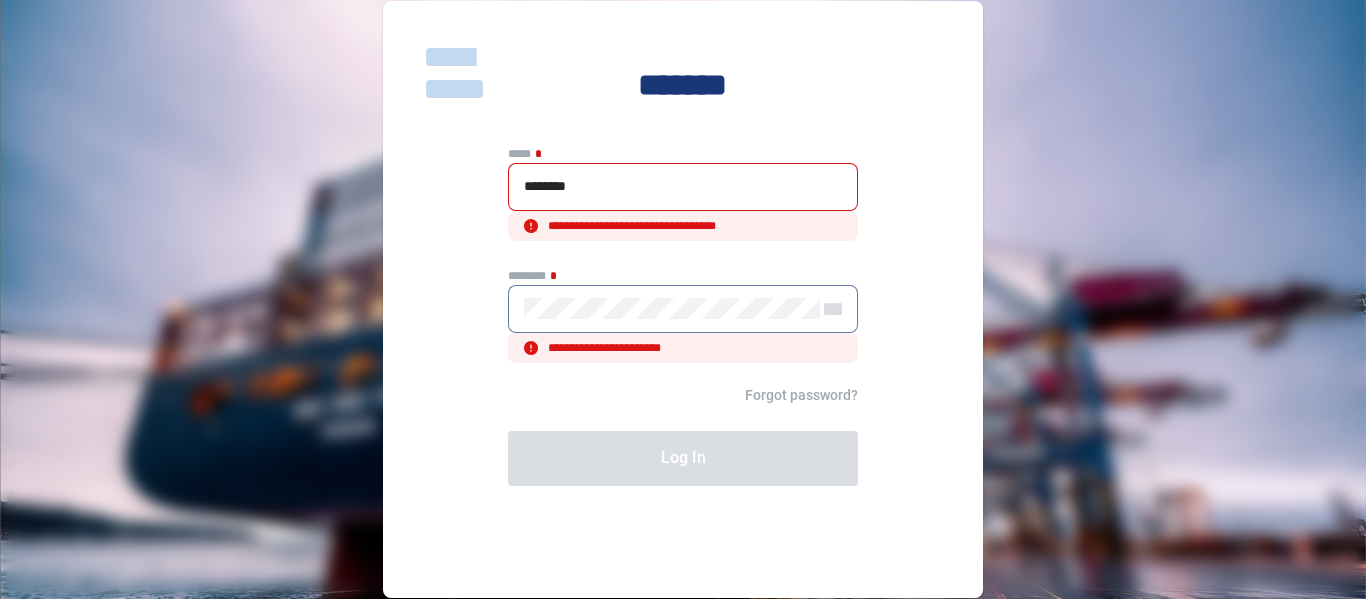 click on "********" at bounding box center (683, 186) 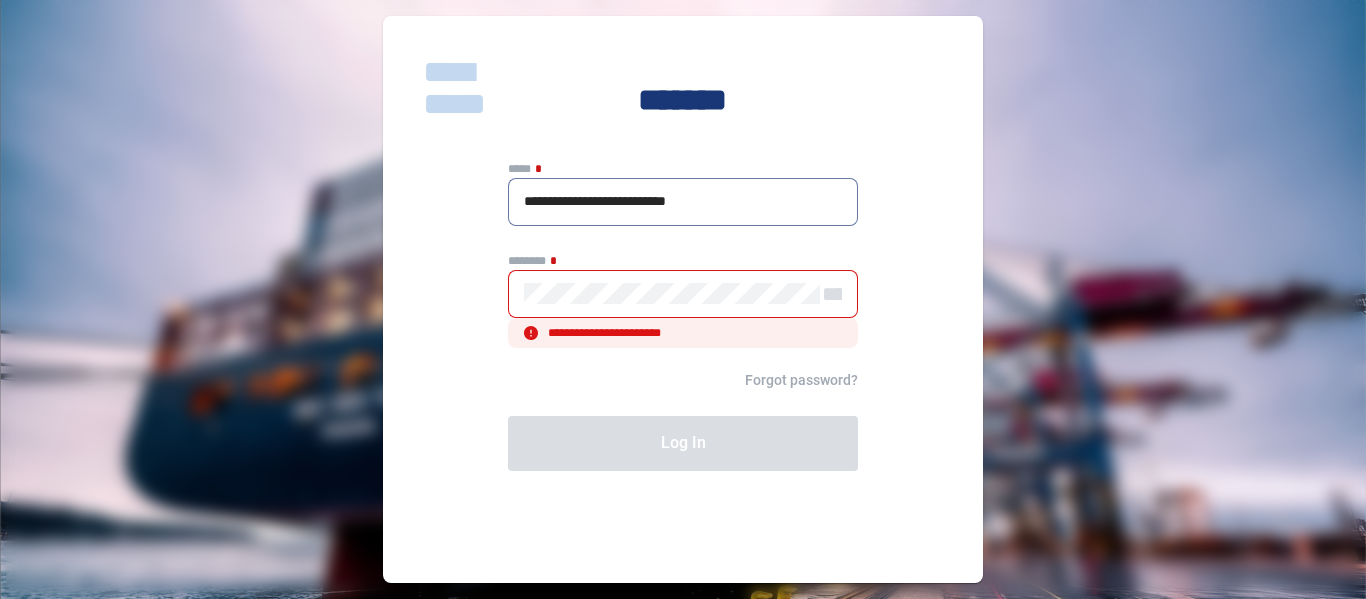 type on "**********" 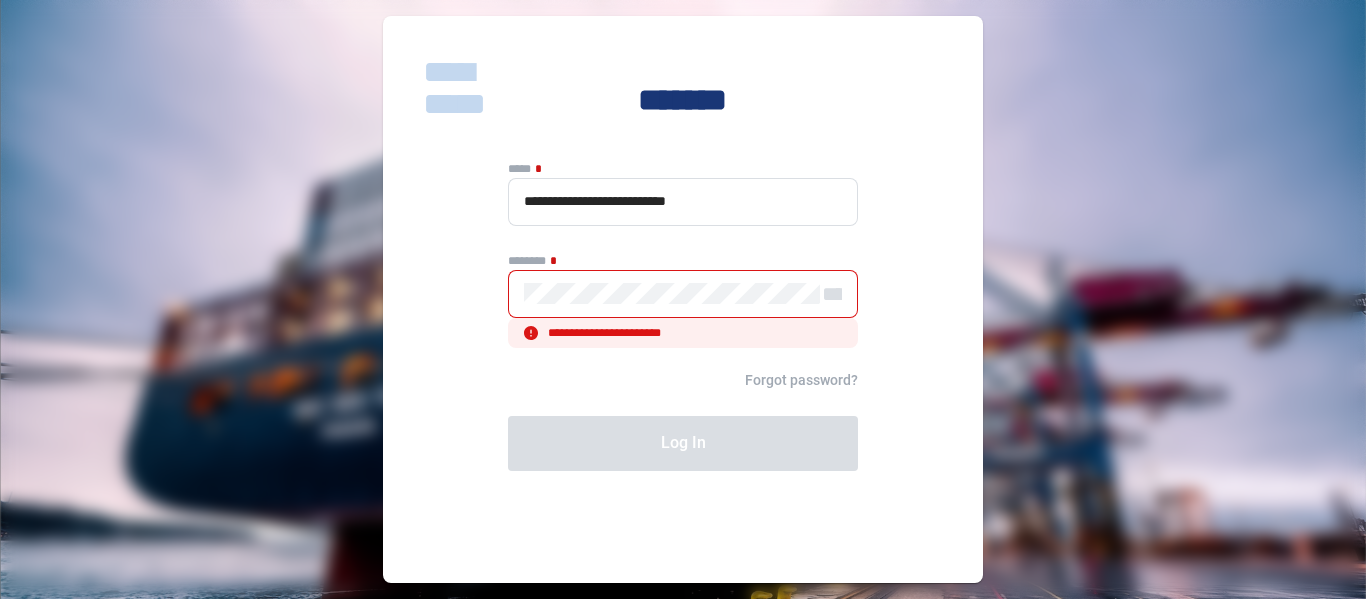 click on "**********" at bounding box center (683, 333) 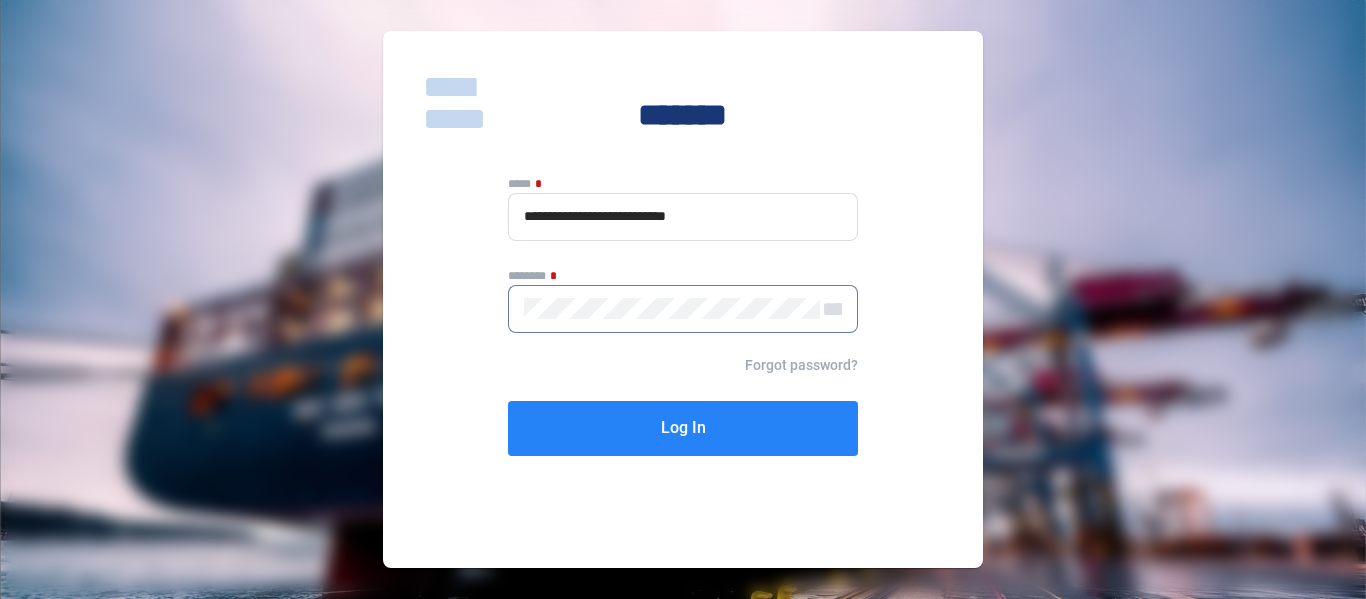 click on "Log In" 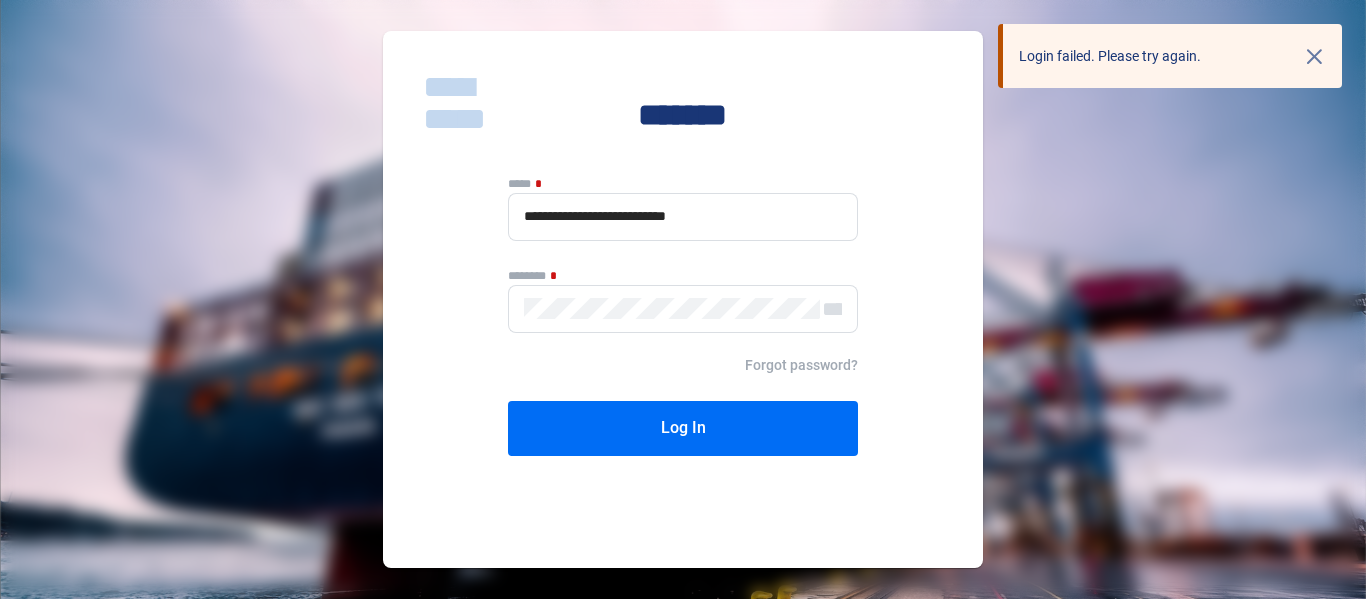 click on "**********" 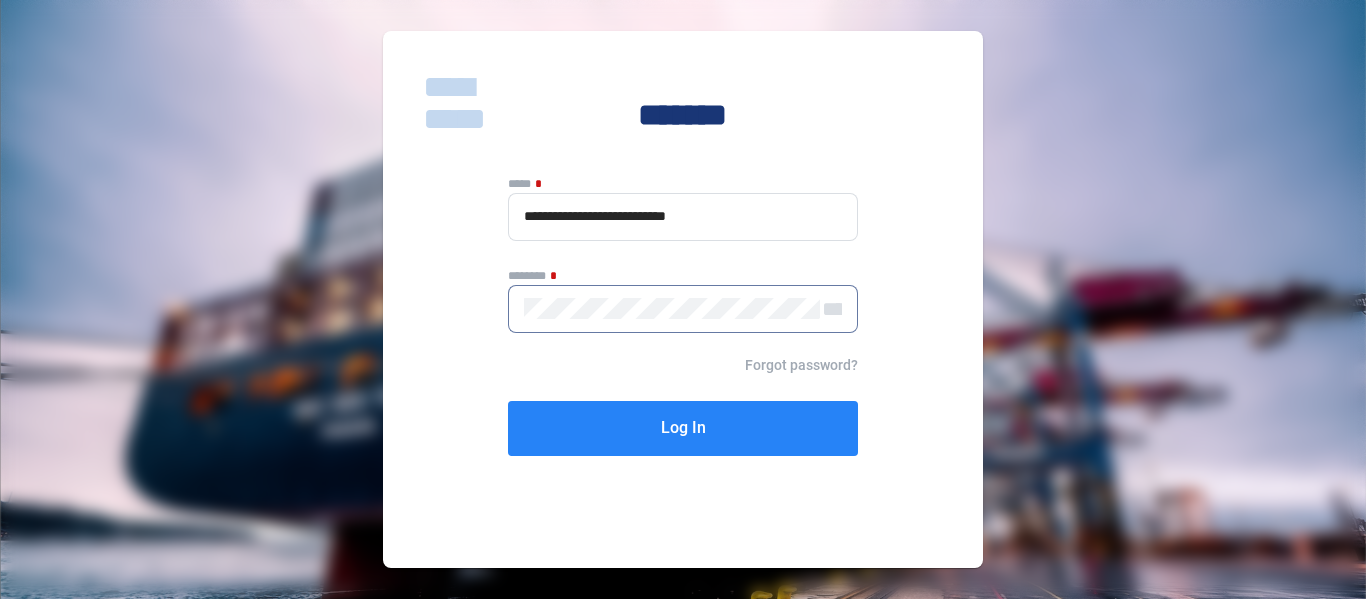 click on "Log In" 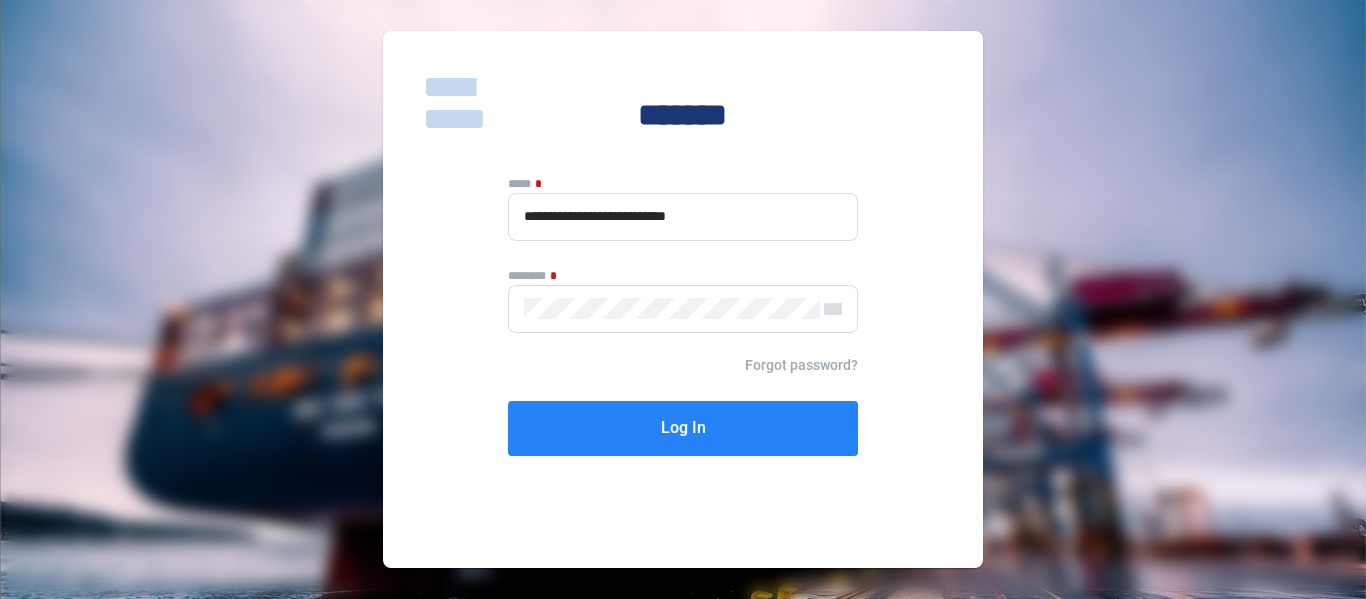 click on "Log In" 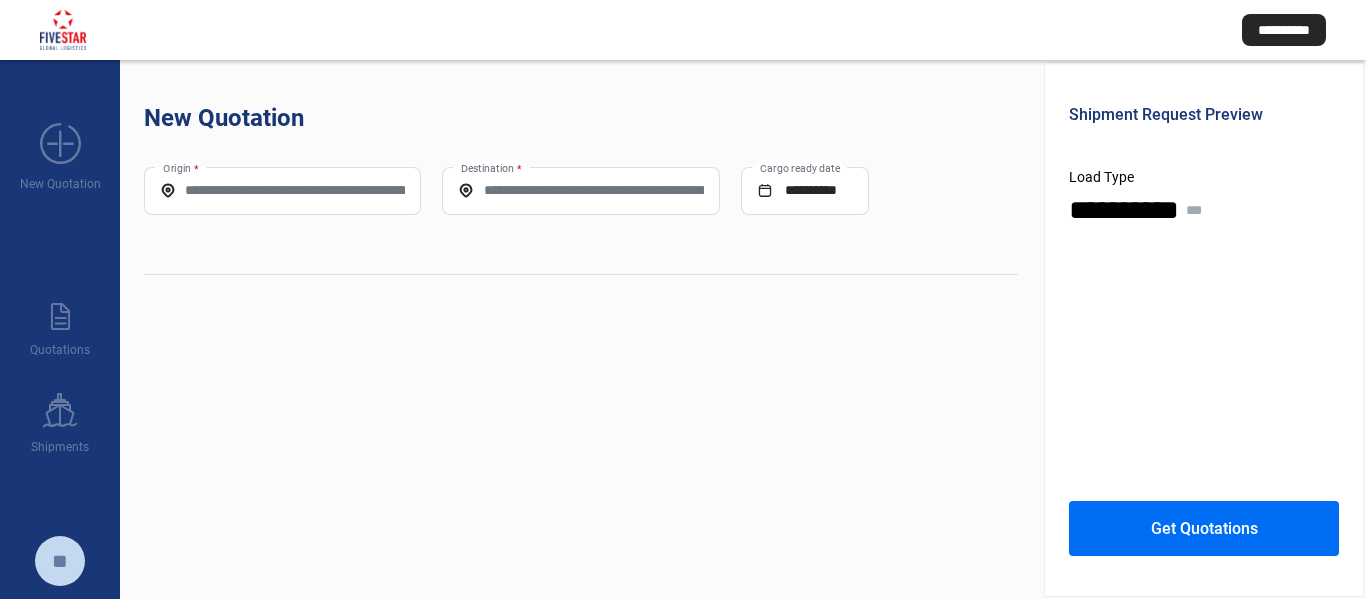 click on "Destination *" 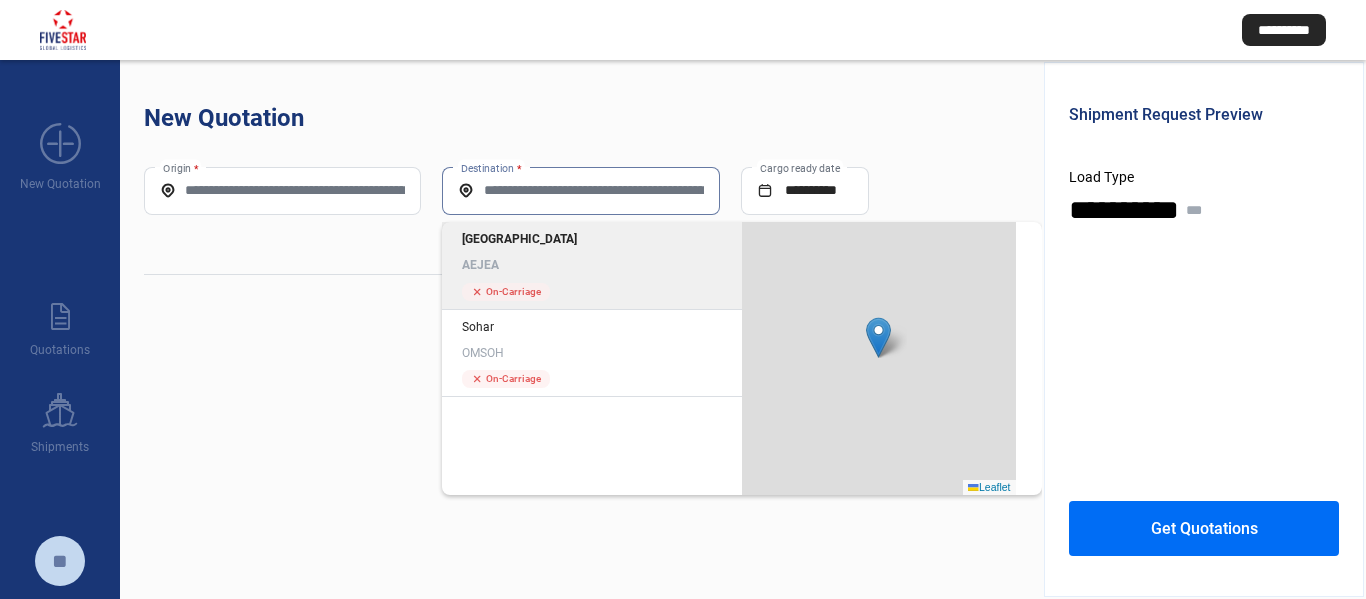 click on "Destination *" at bounding box center (580, 190) 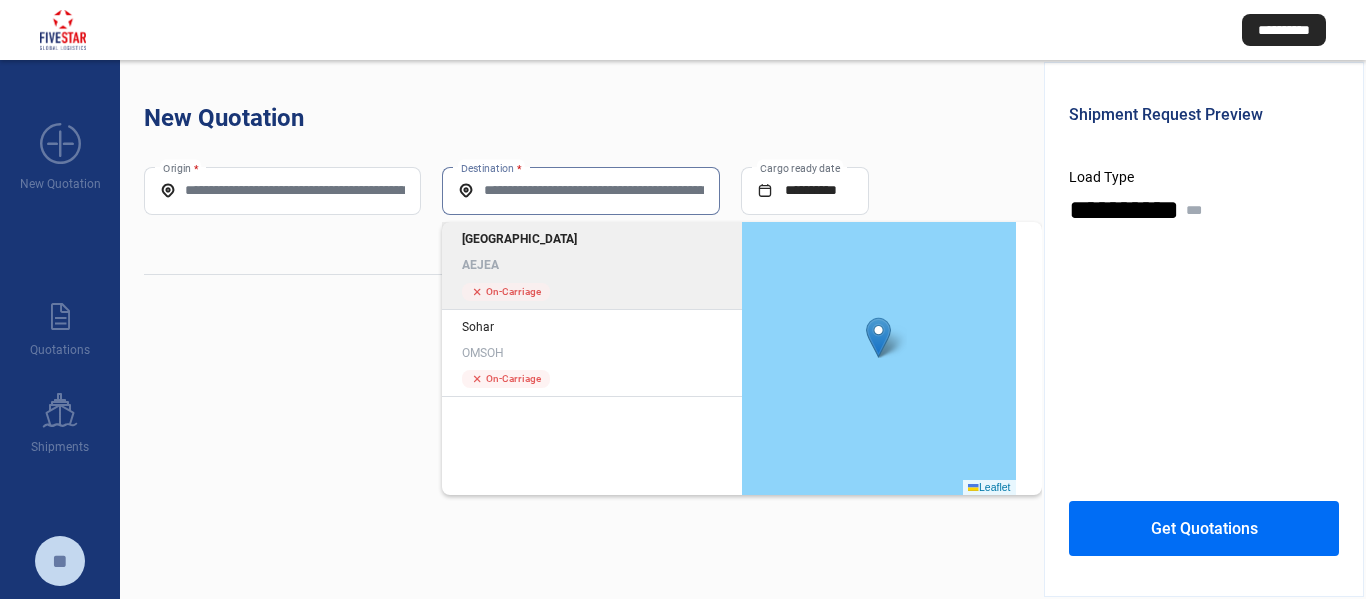 click on "Destination *" at bounding box center [580, 190] 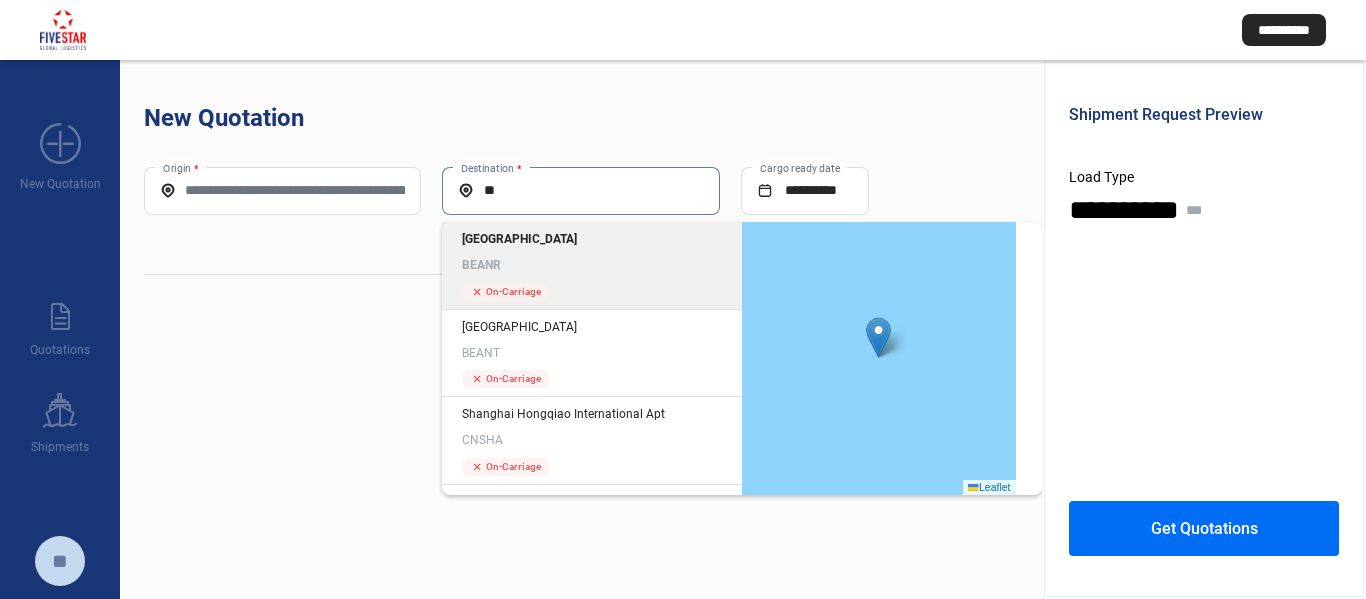 type on "*" 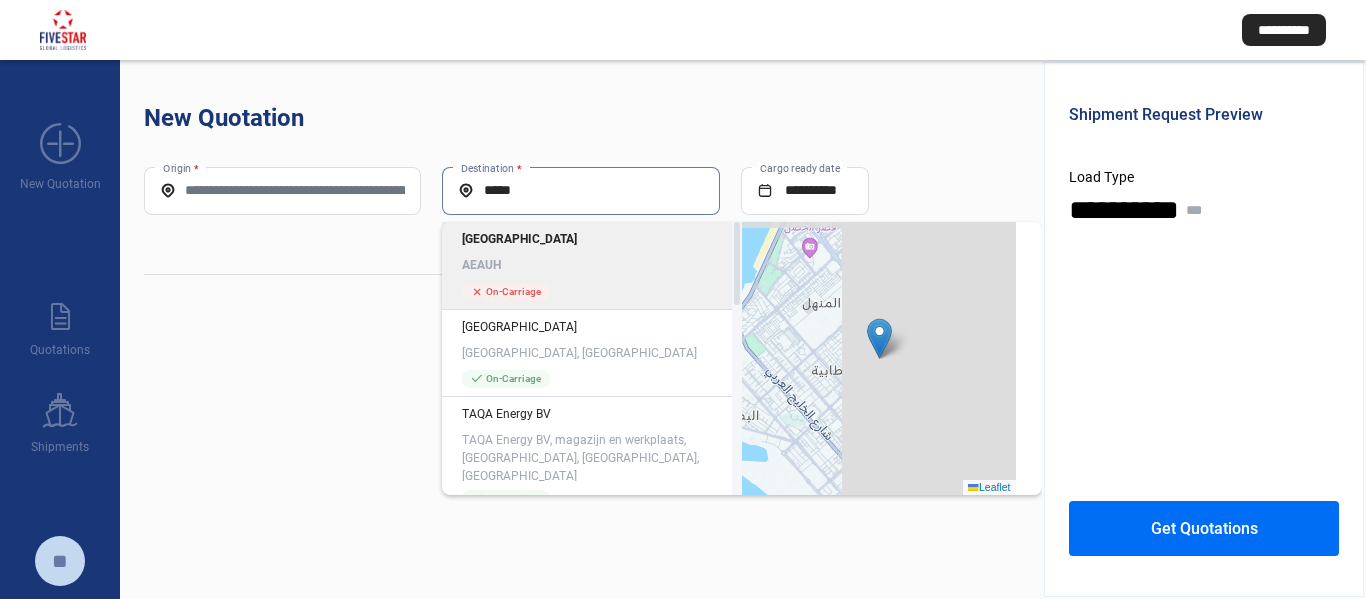 click on "AEAUH" 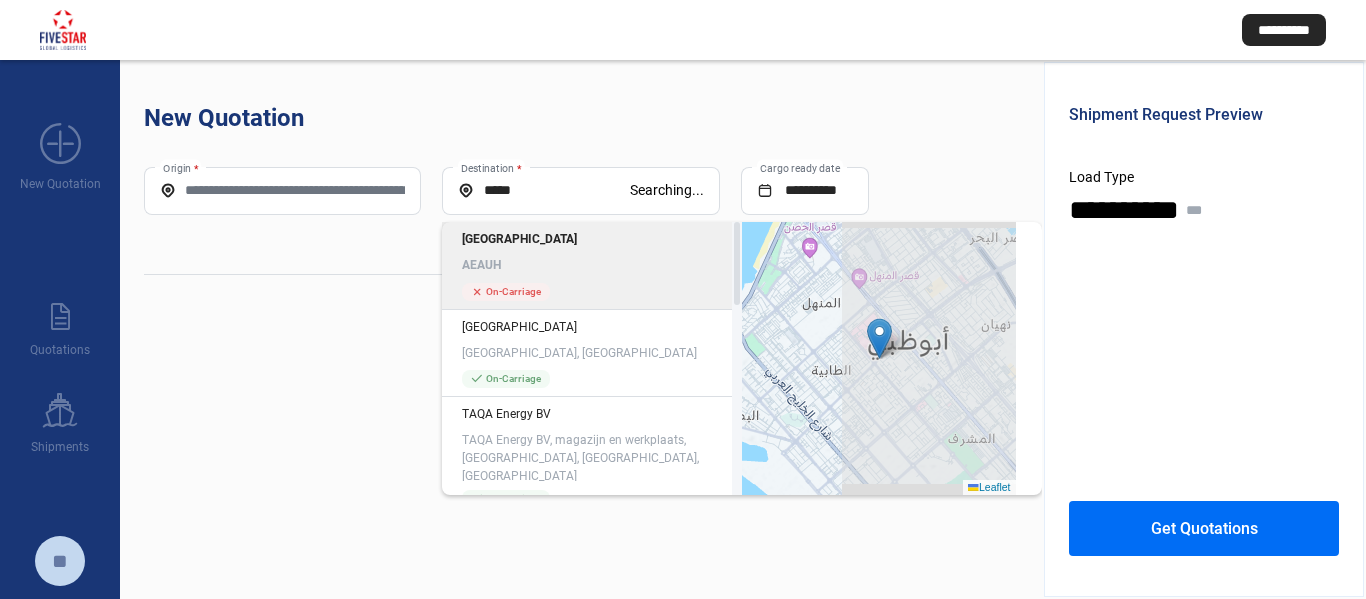 type on "*****" 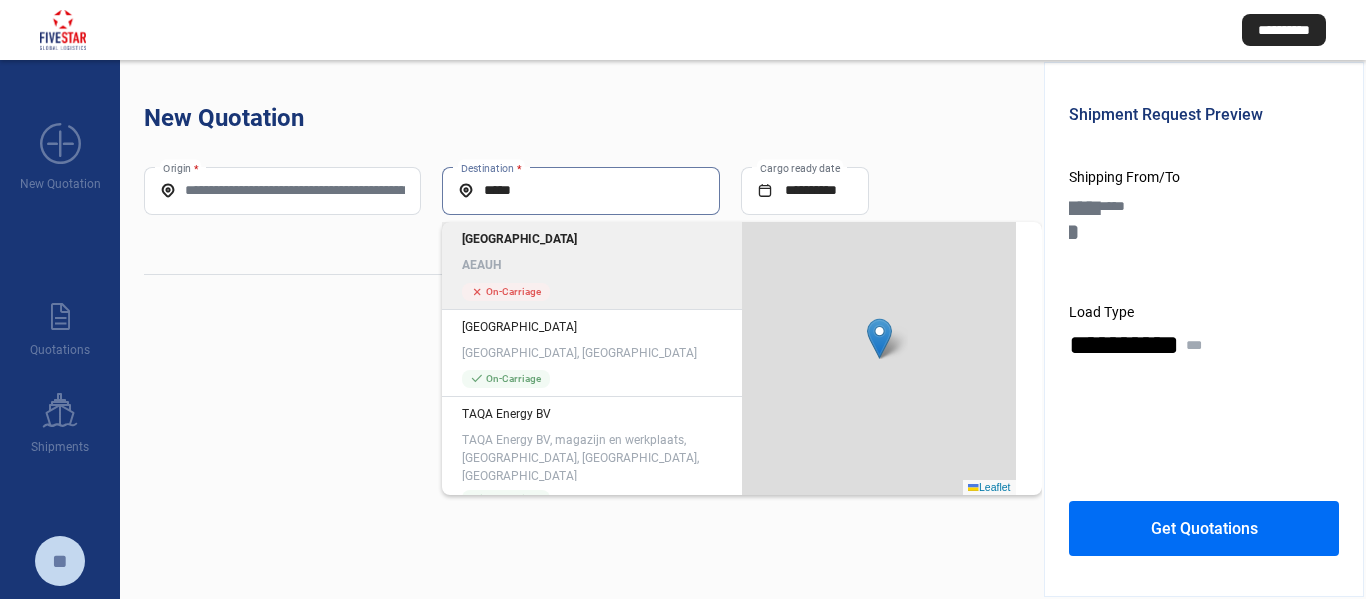 click on "*****" at bounding box center (580, 190) 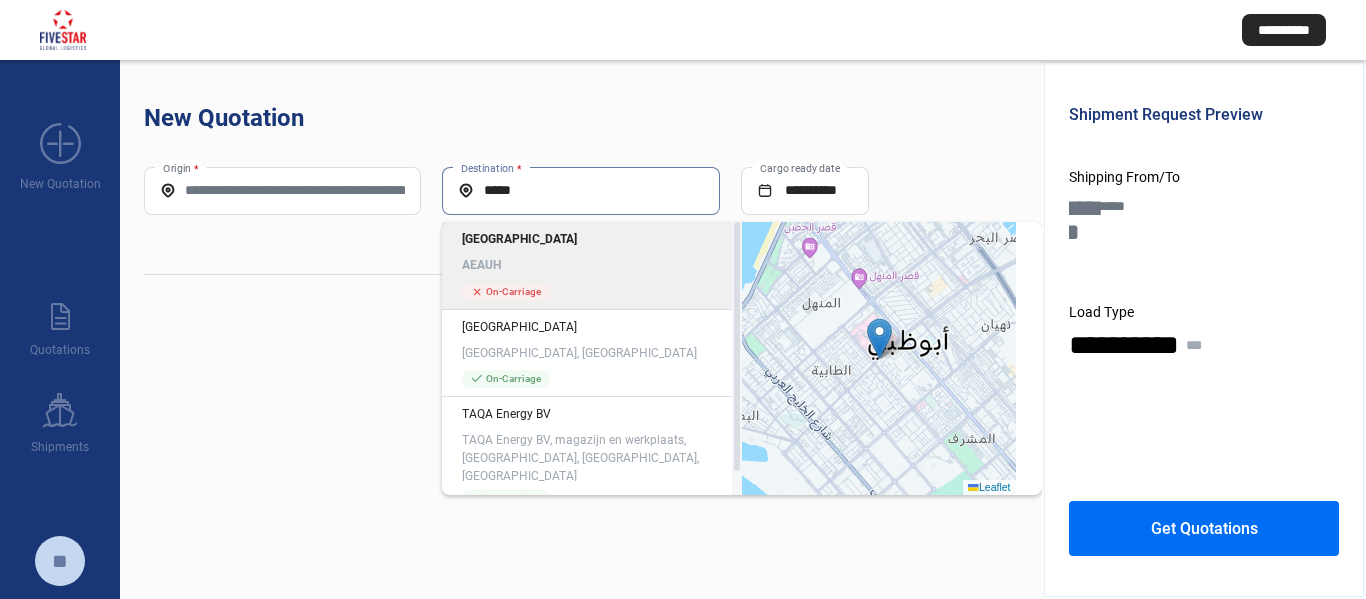click on "*****" at bounding box center [580, 190] 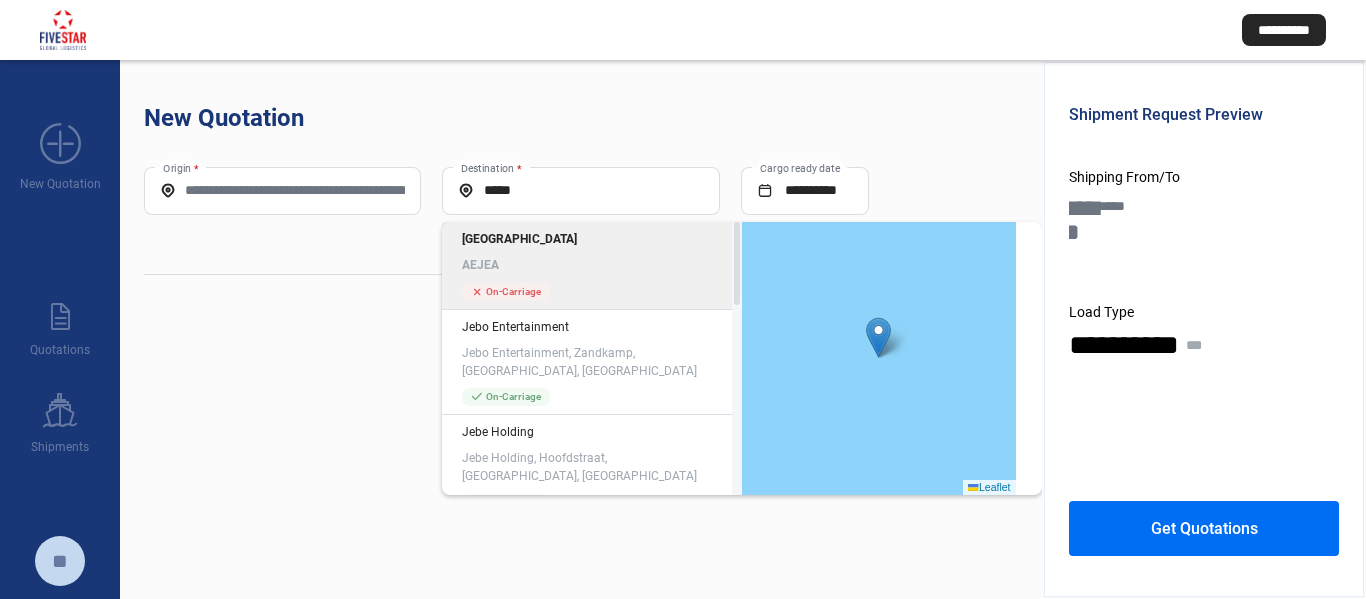 click on "[GEOGRAPHIC_DATA]" 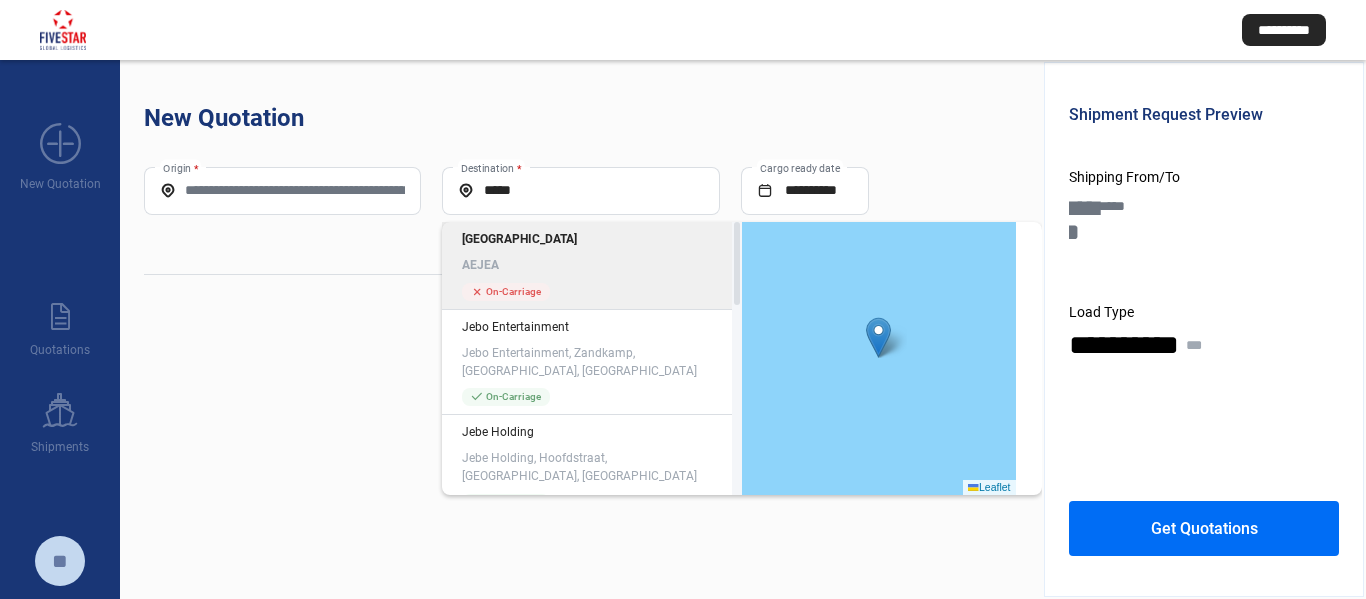 type on "*****" 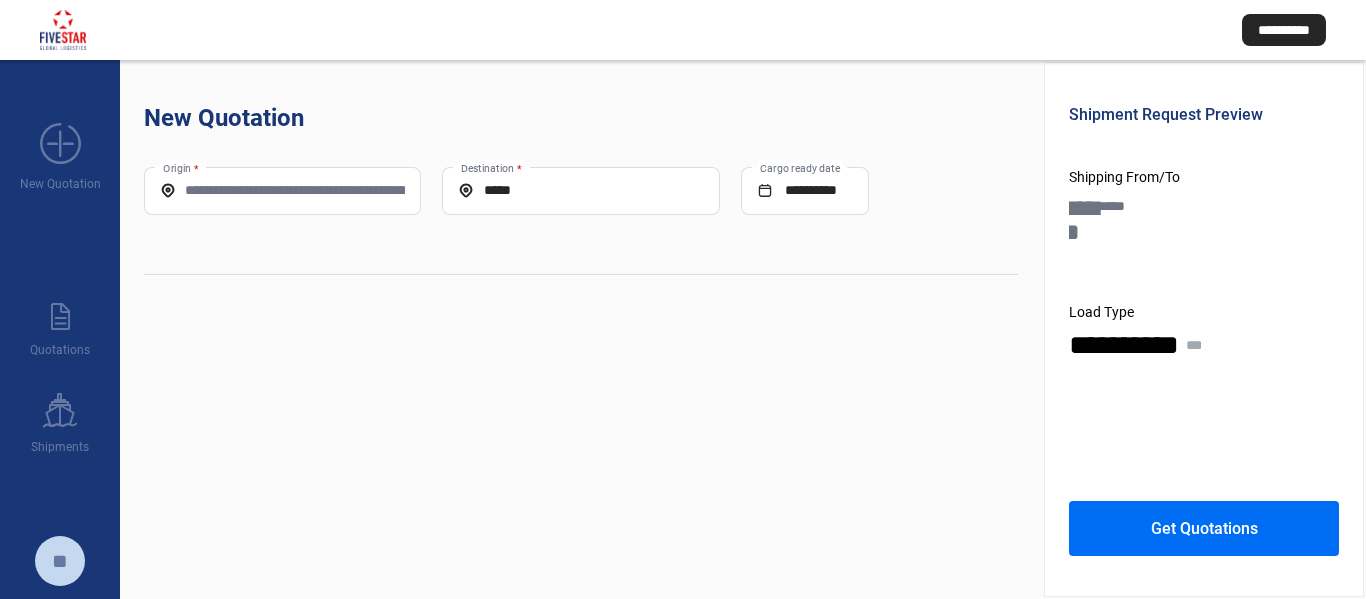 click on "Origin *" 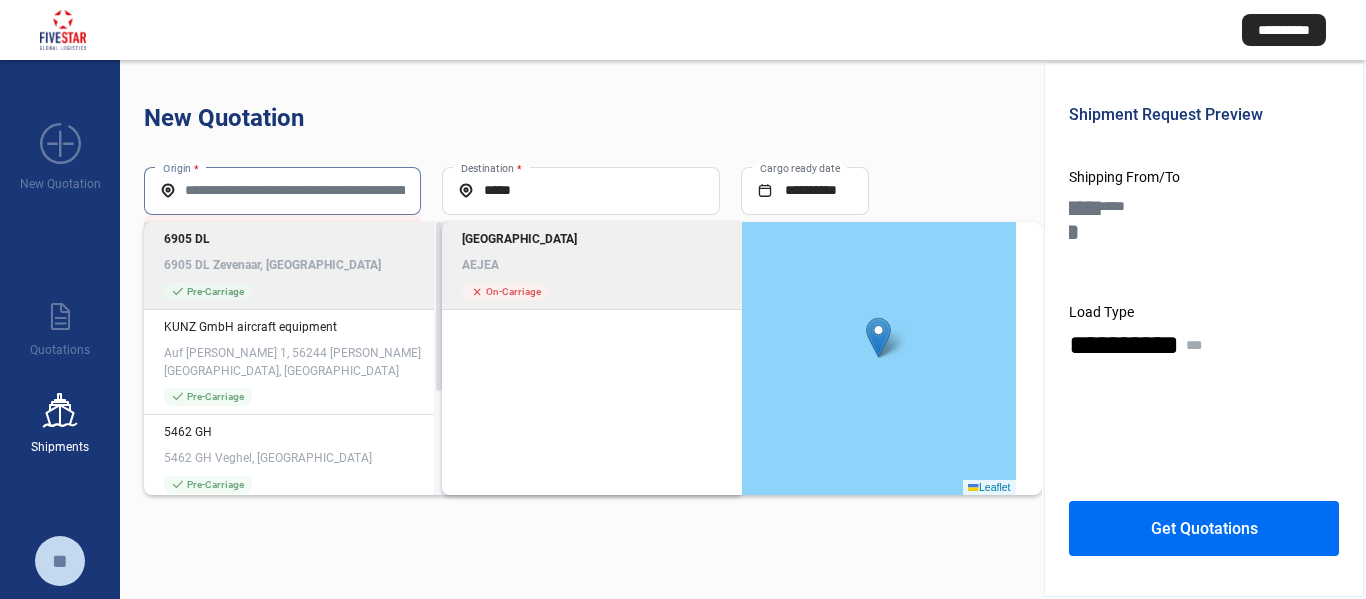 paste on "****" 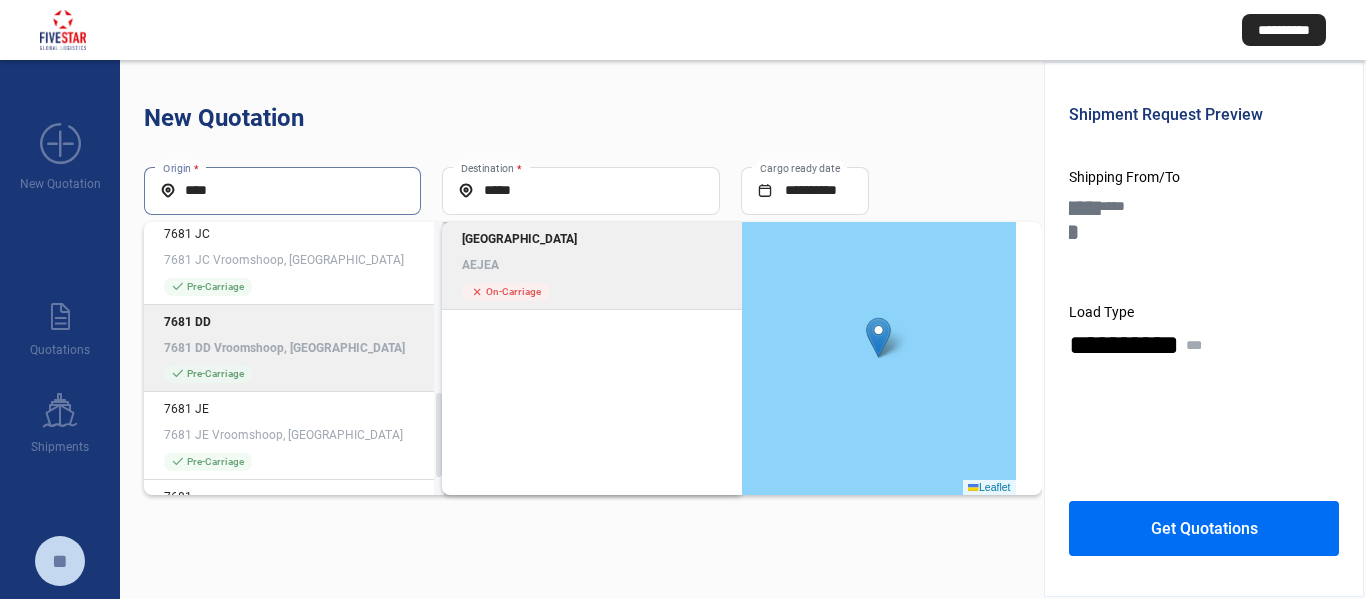 scroll, scrollTop: 600, scrollLeft: 0, axis: vertical 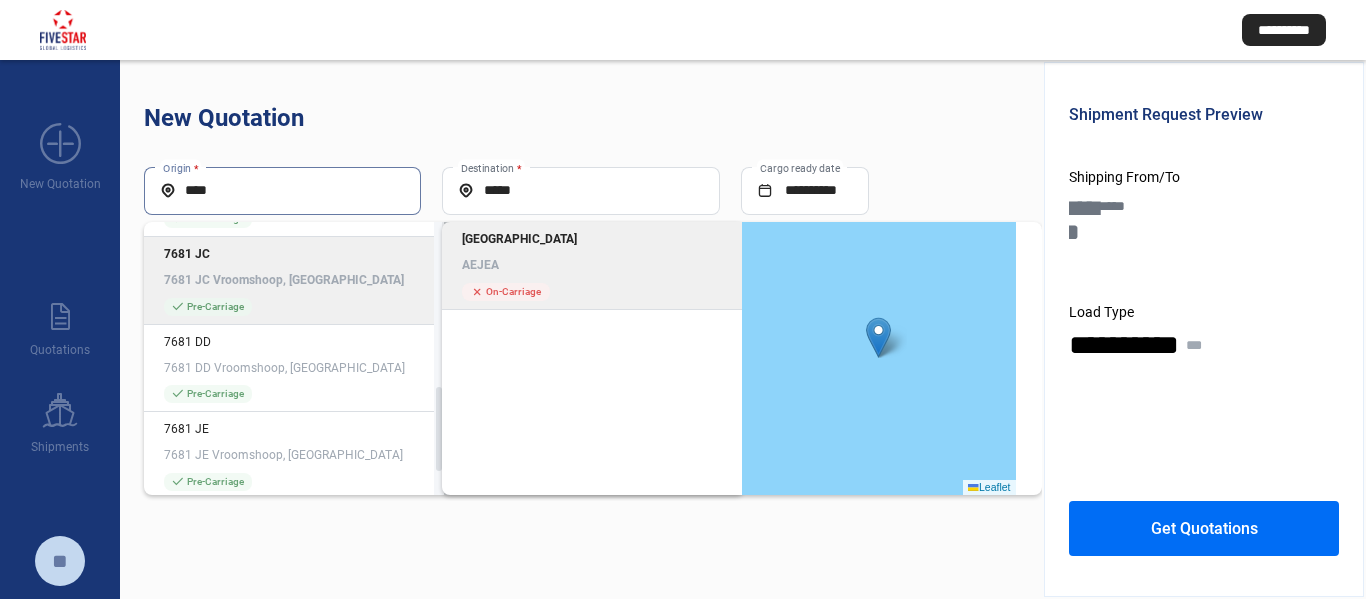 click on "****" at bounding box center (282, 190) 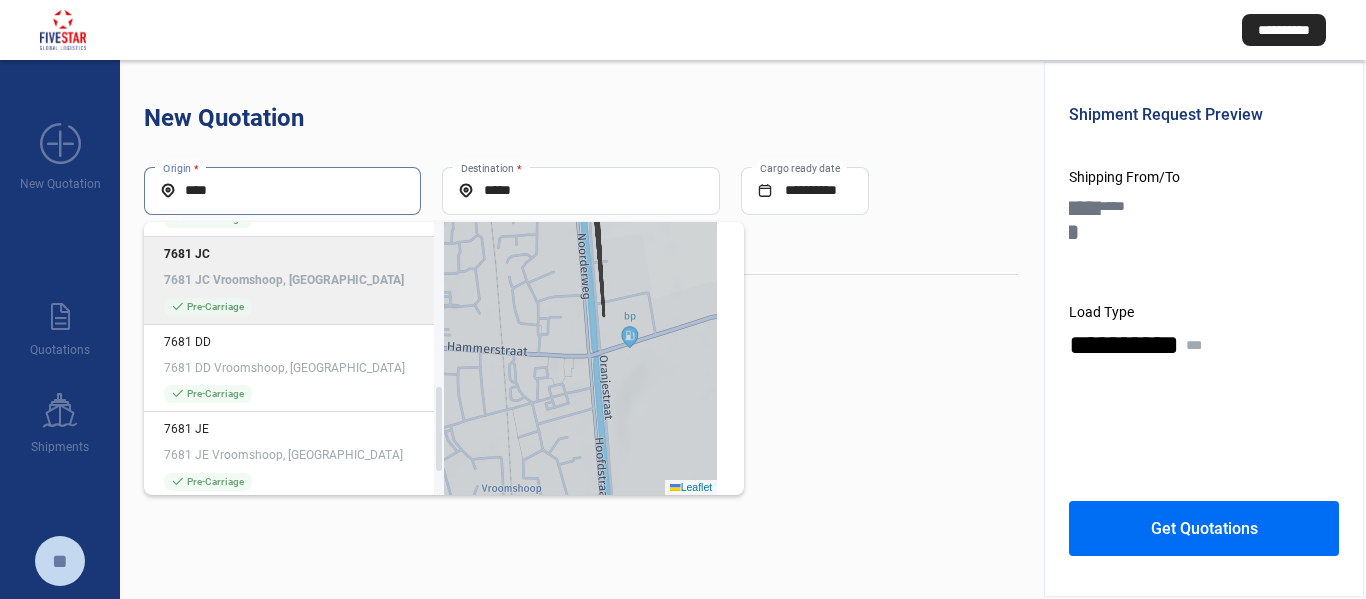 type on "****" 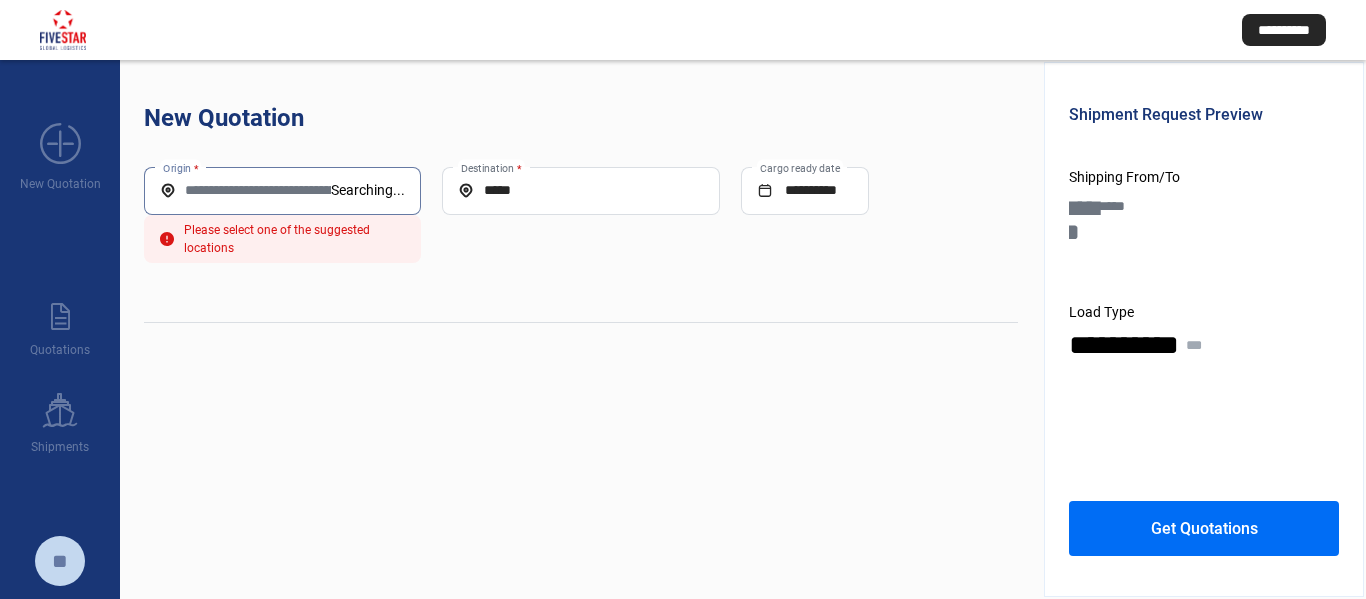 paste on "**********" 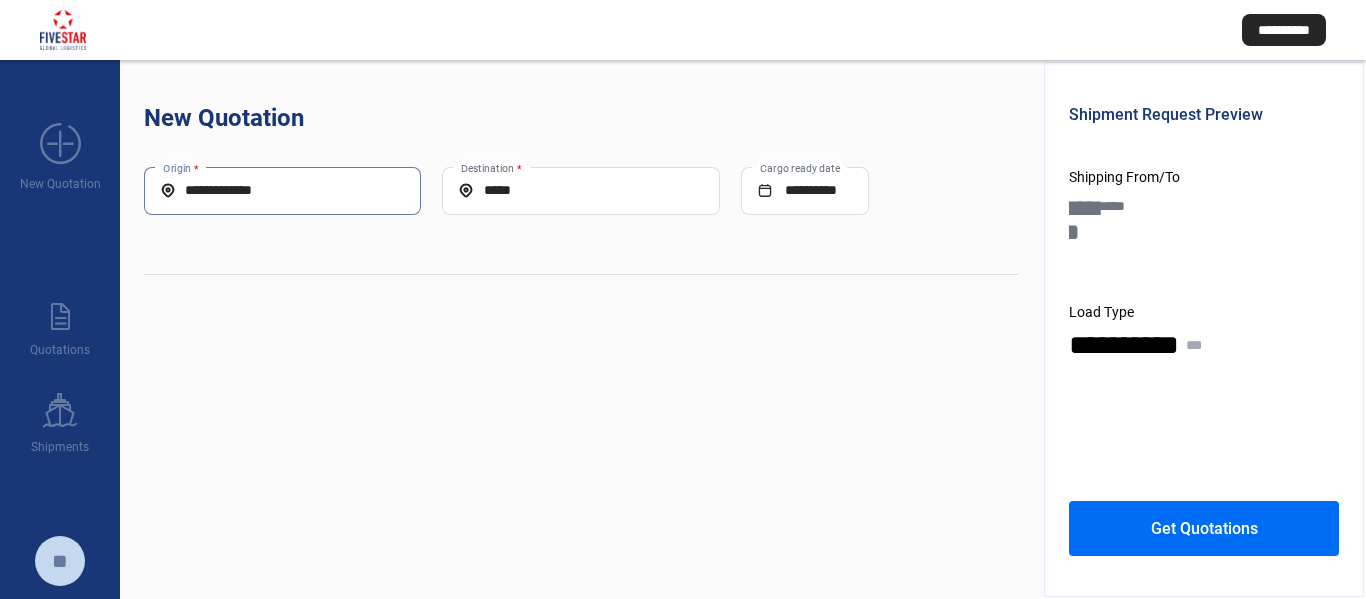 click on "**********" at bounding box center (282, 190) 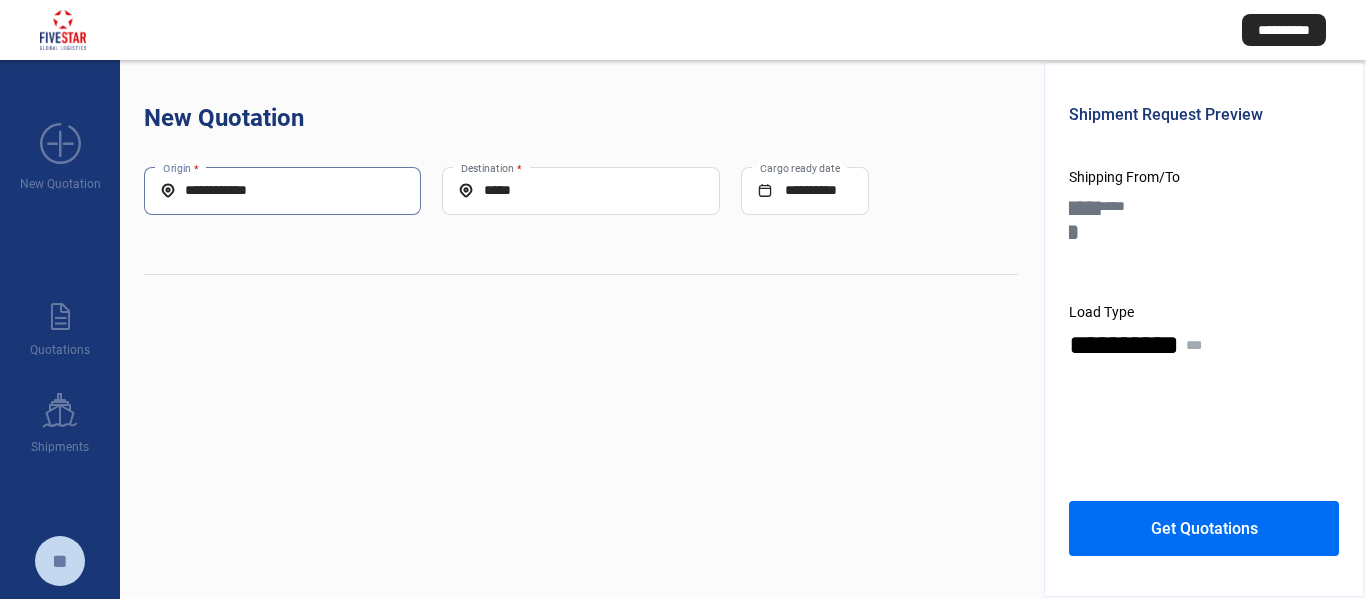 type on "**********" 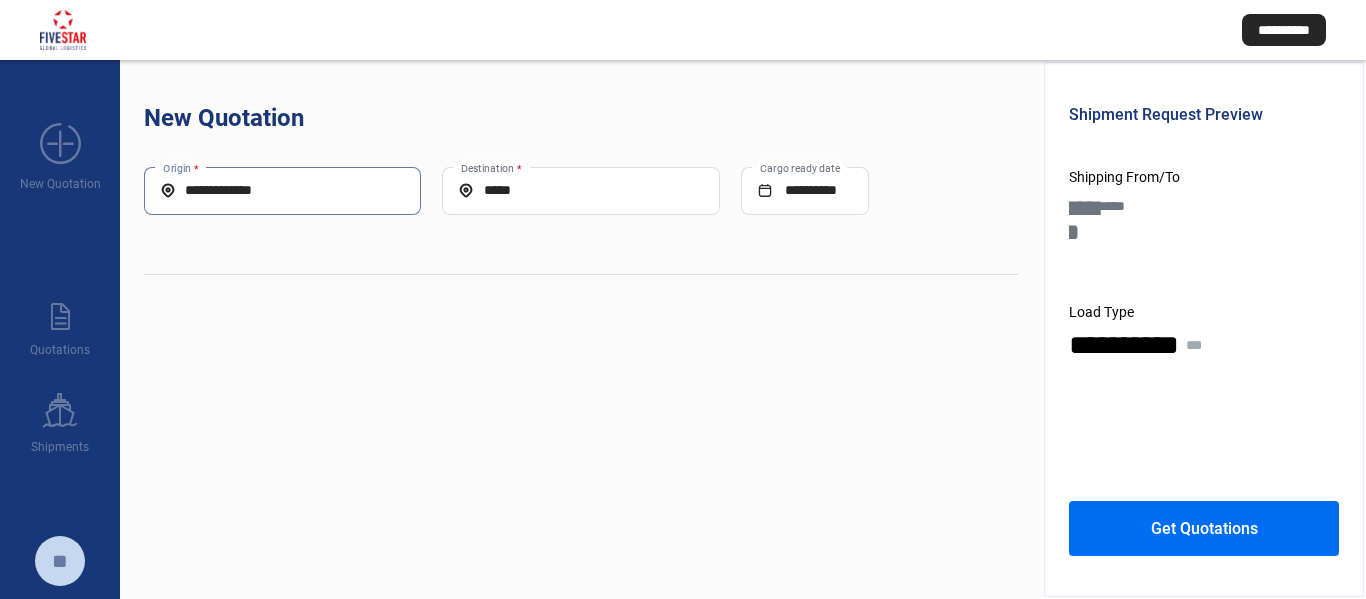 click on "**********" at bounding box center [282, 190] 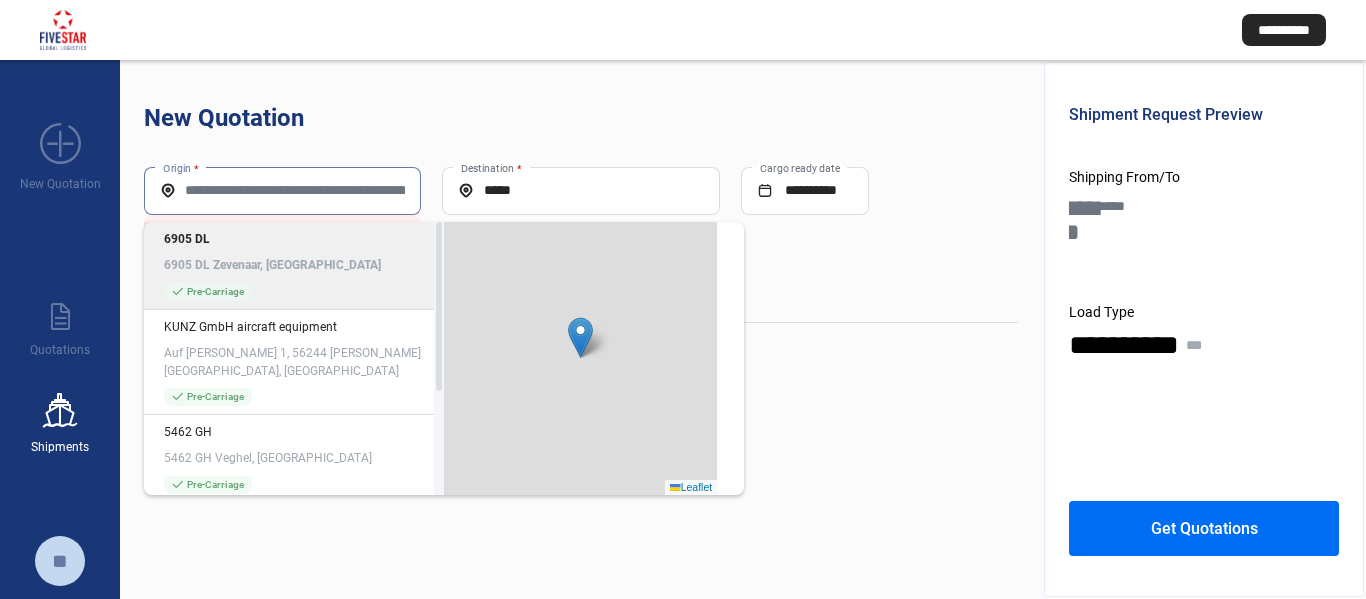 paste on "****" 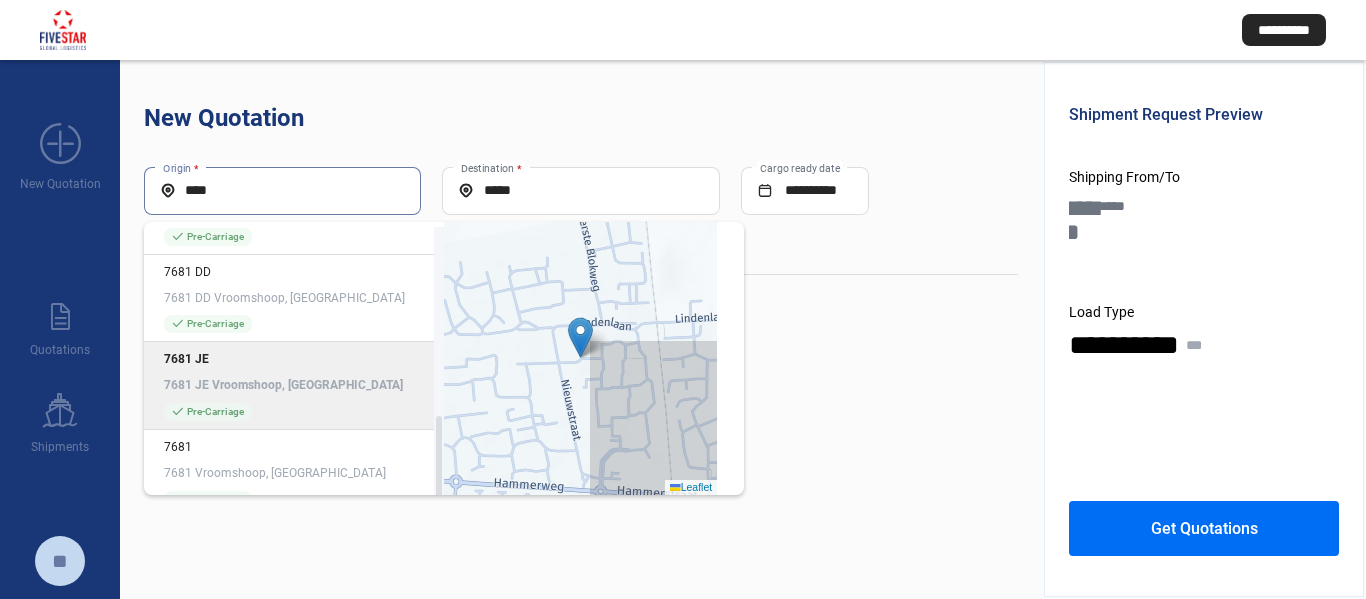 scroll, scrollTop: 605, scrollLeft: 0, axis: vertical 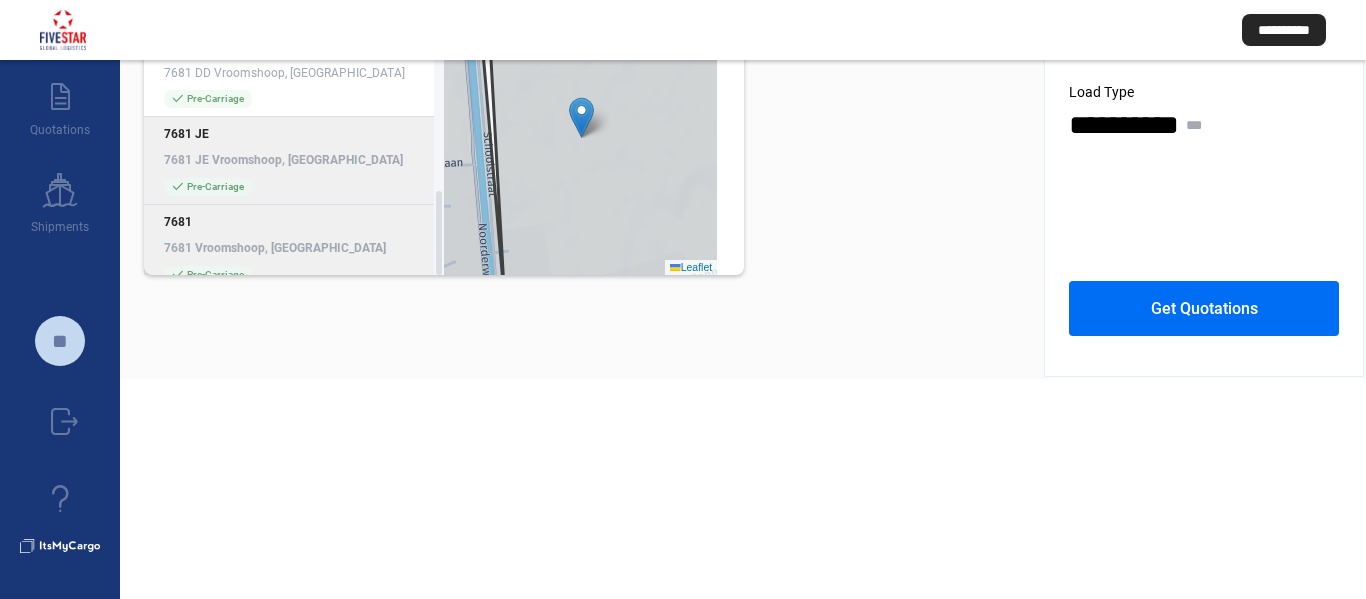 click on "7681 7681 Vroomshoop, [GEOGRAPHIC_DATA]" 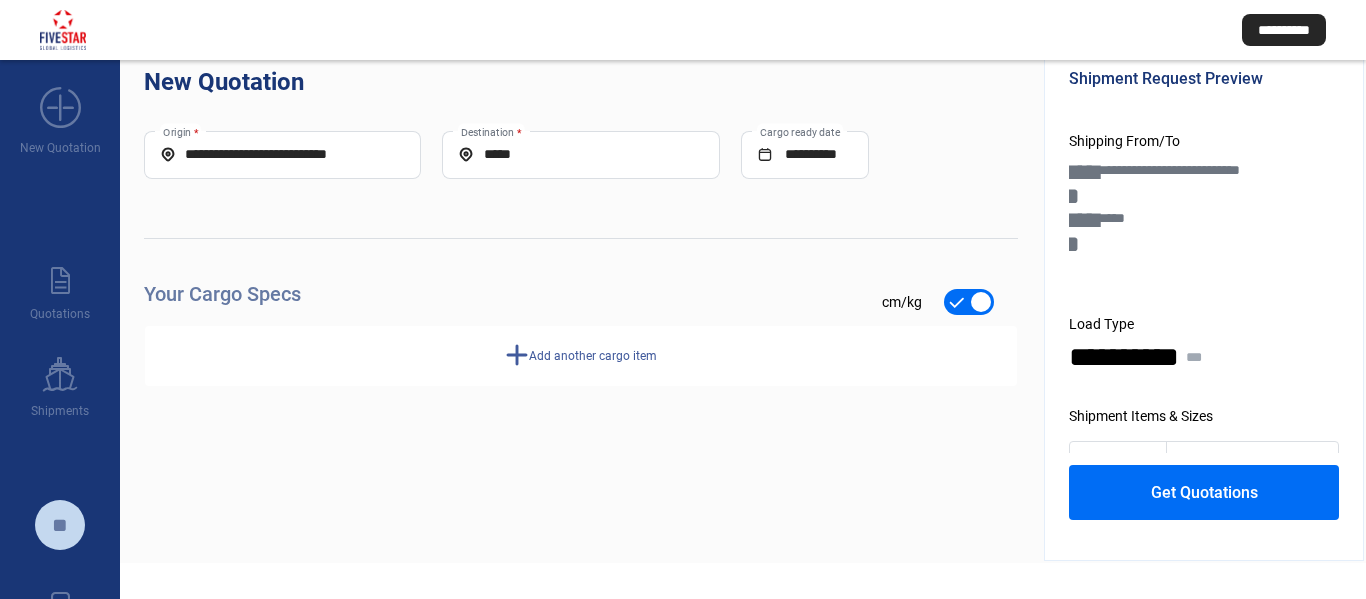 scroll, scrollTop: 20, scrollLeft: 0, axis: vertical 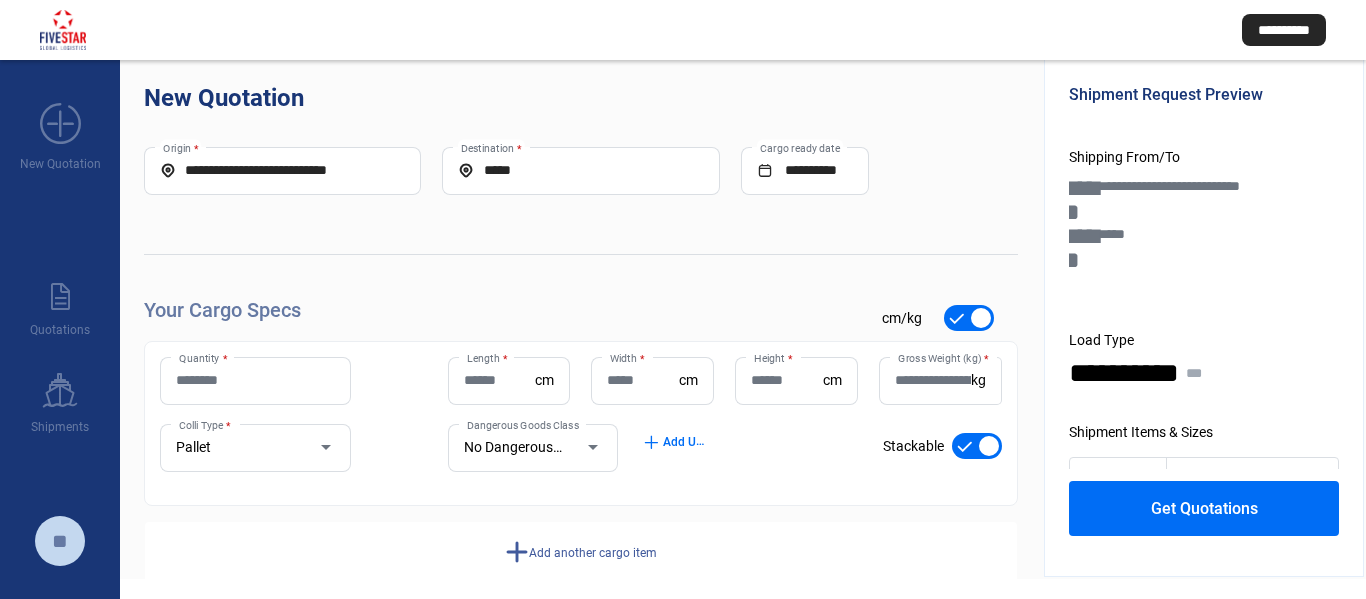 click on "Quantity *" at bounding box center (255, 380) 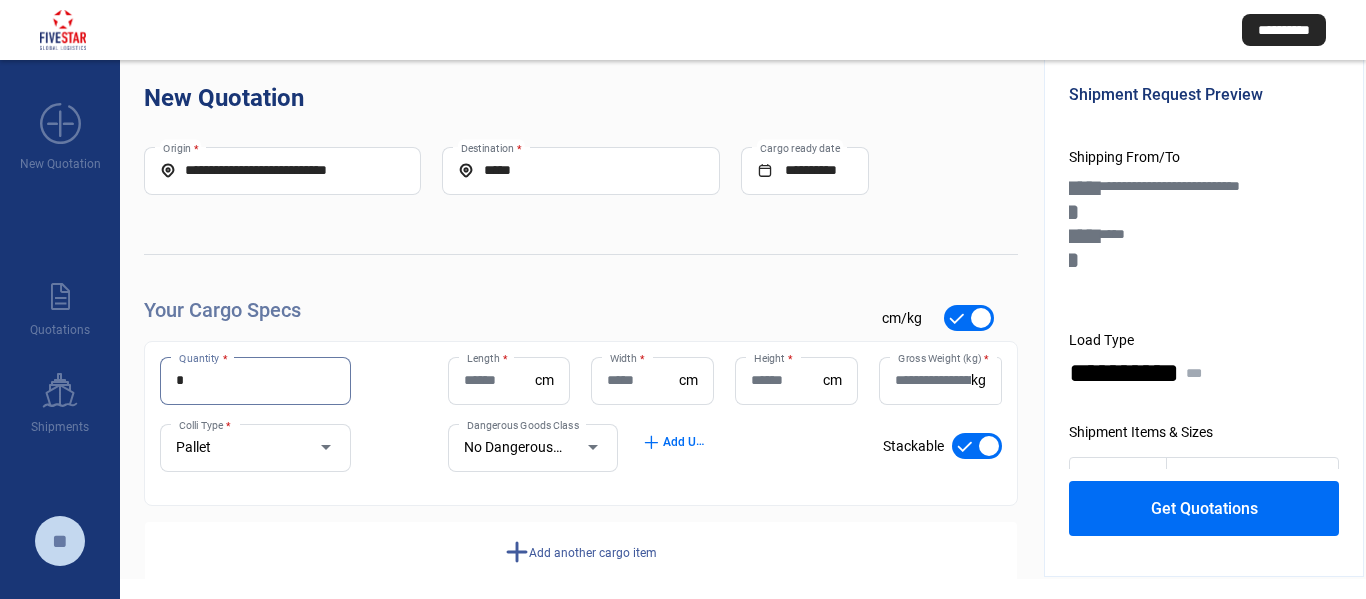 type on "*" 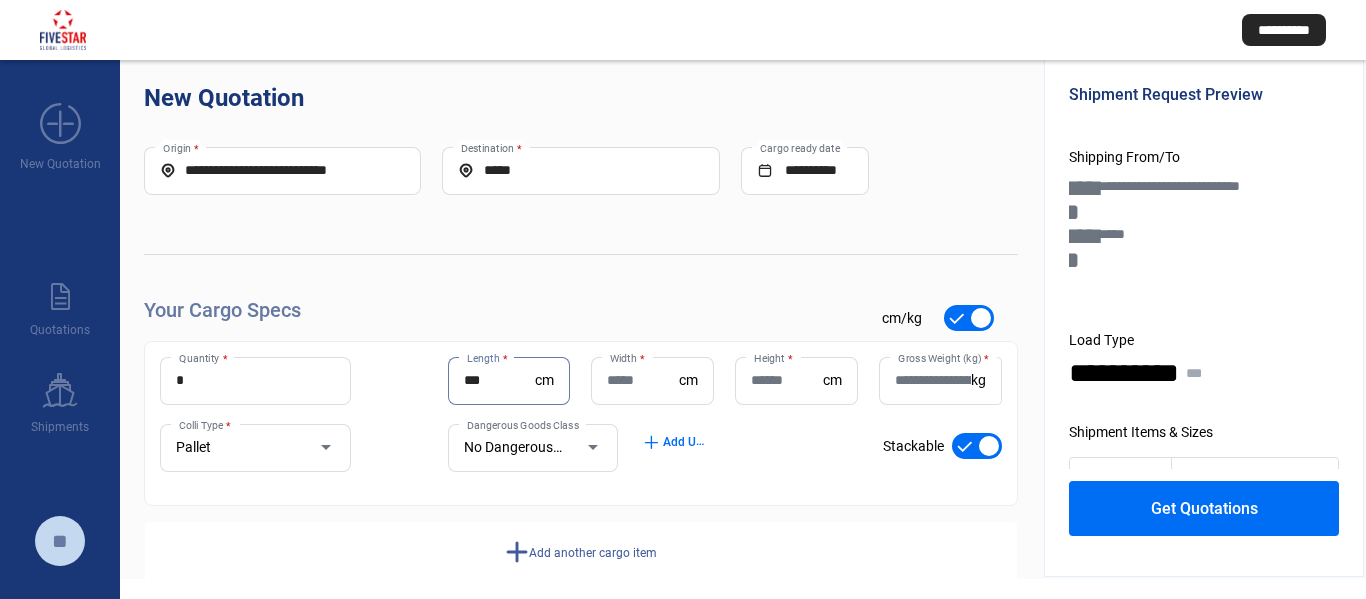 type on "***" 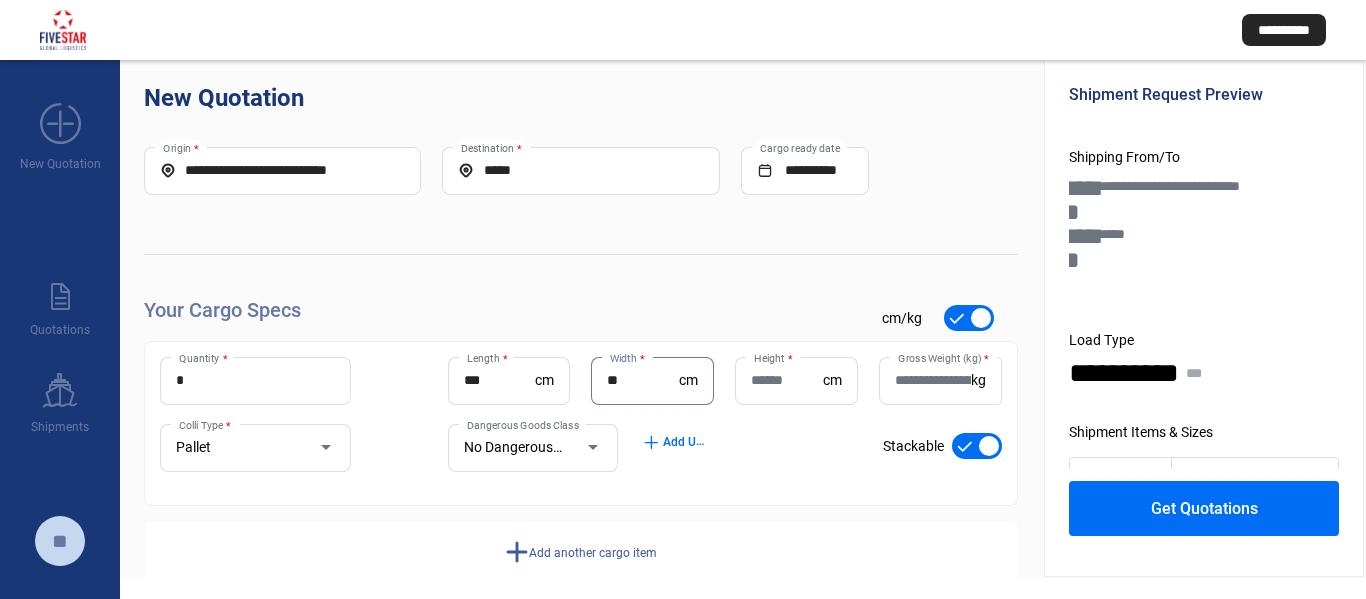 type on "**" 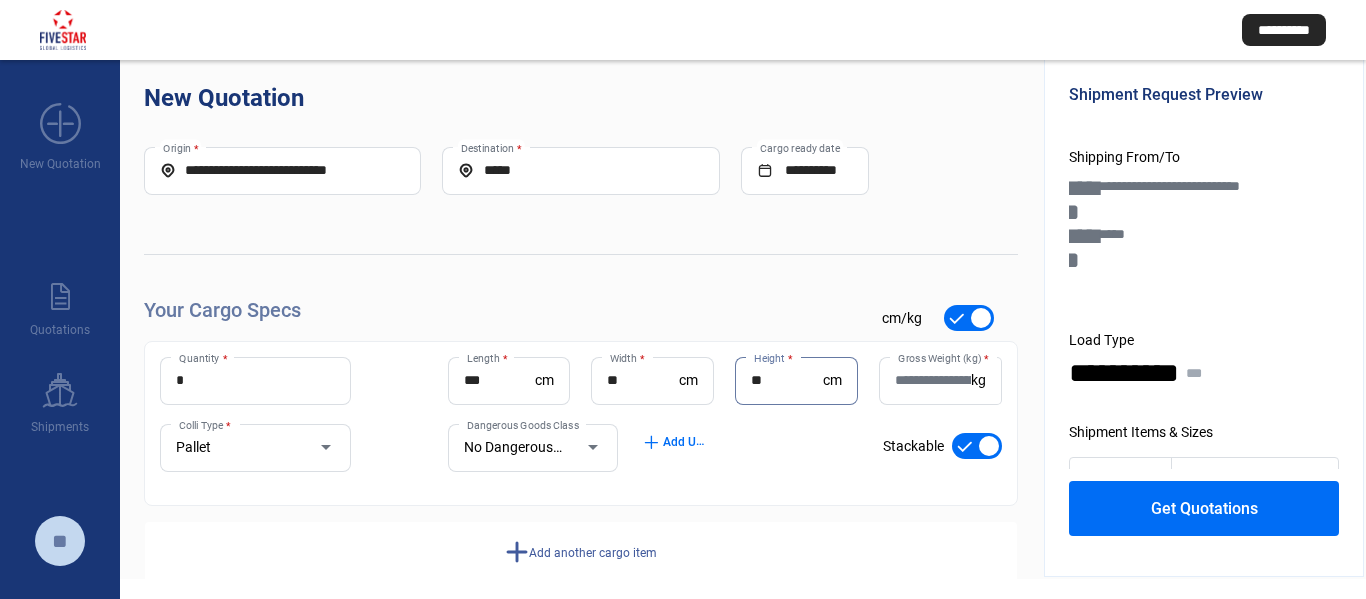 type on "**" 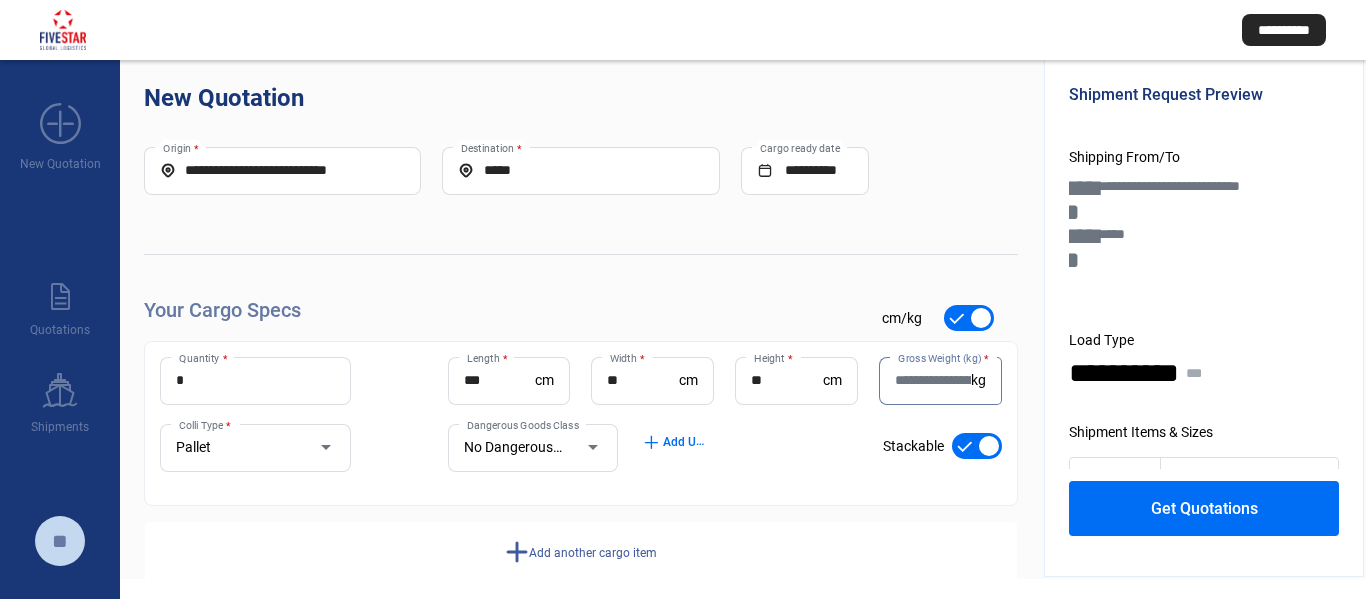 paste on "***" 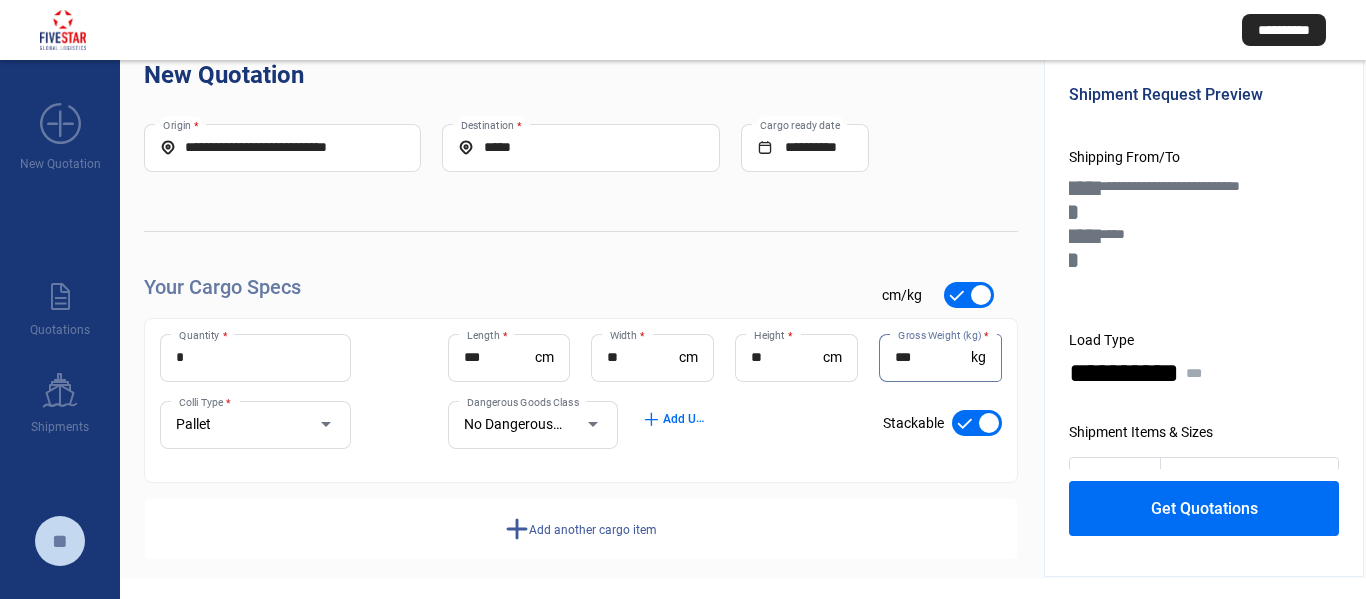 scroll, scrollTop: 44, scrollLeft: 0, axis: vertical 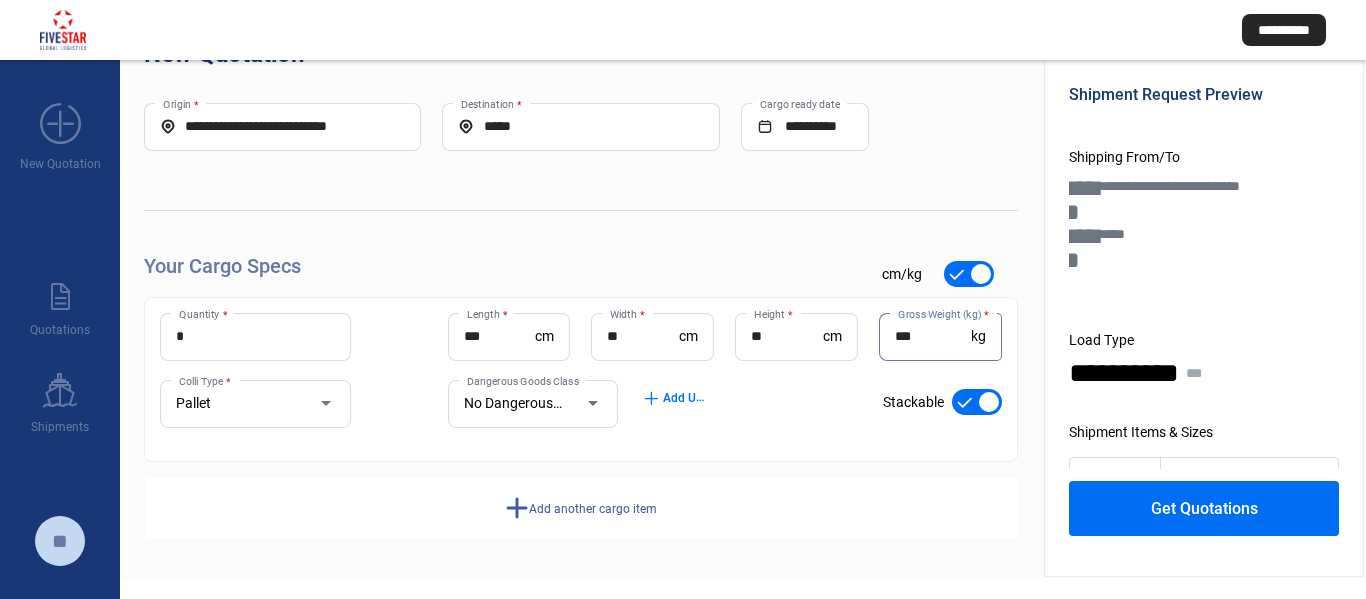 type on "***" 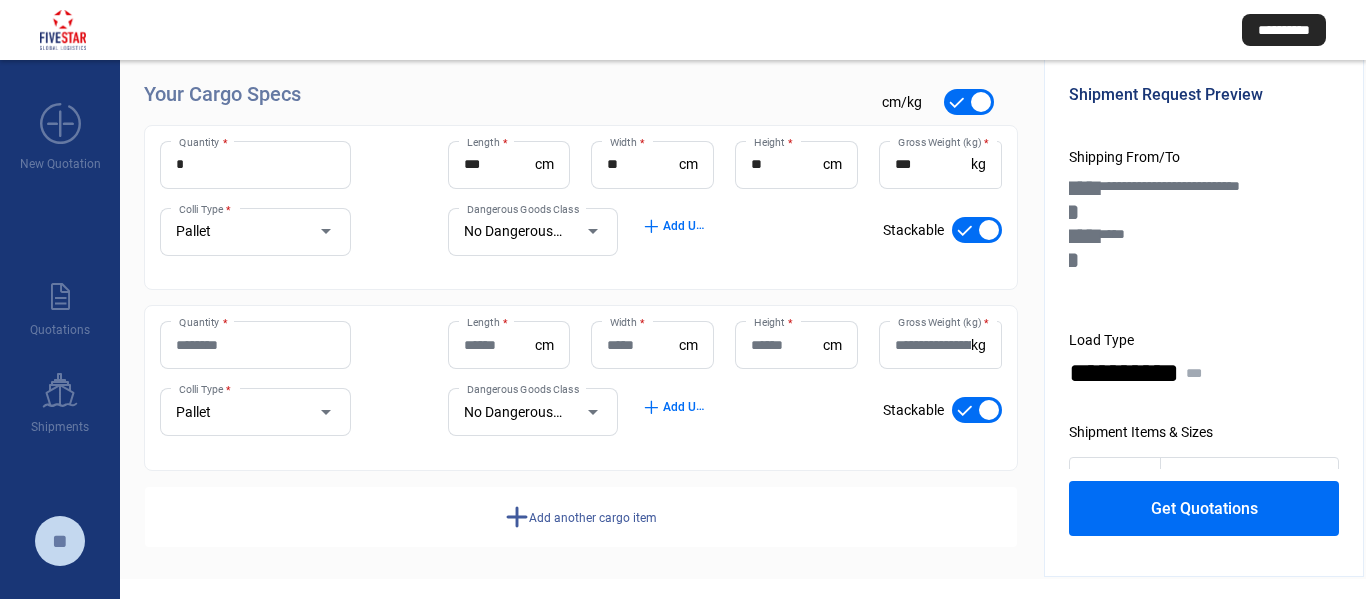 scroll, scrollTop: 225, scrollLeft: 0, axis: vertical 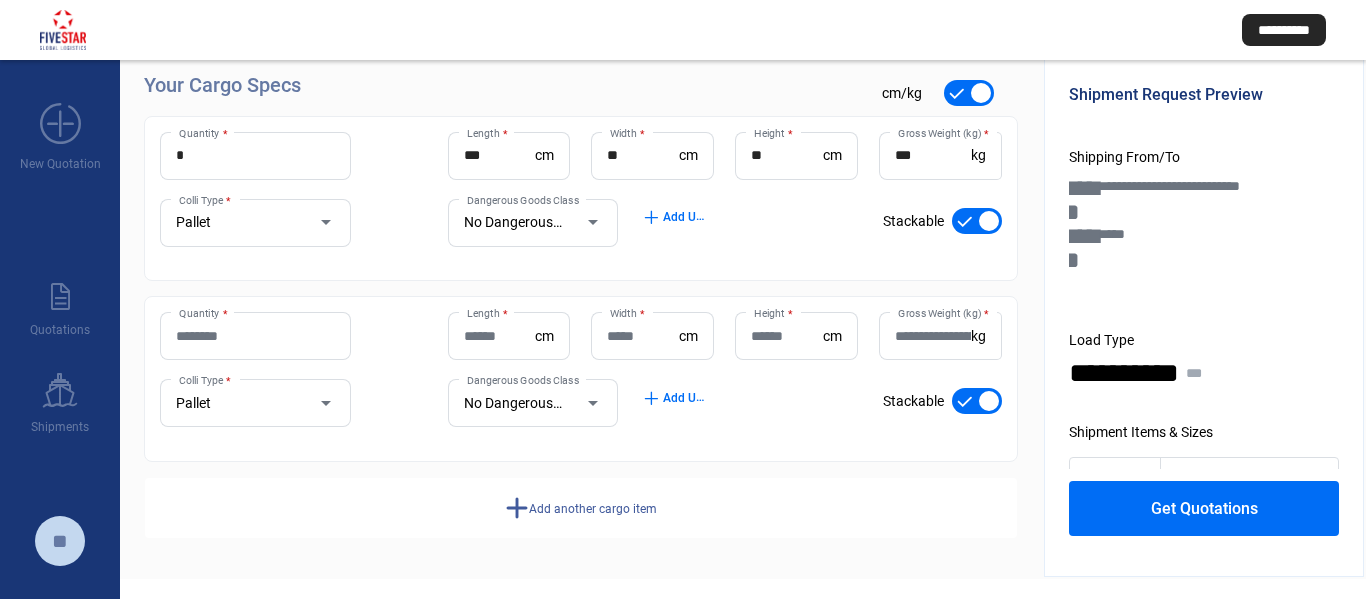 click on "add  Add another cargo item" 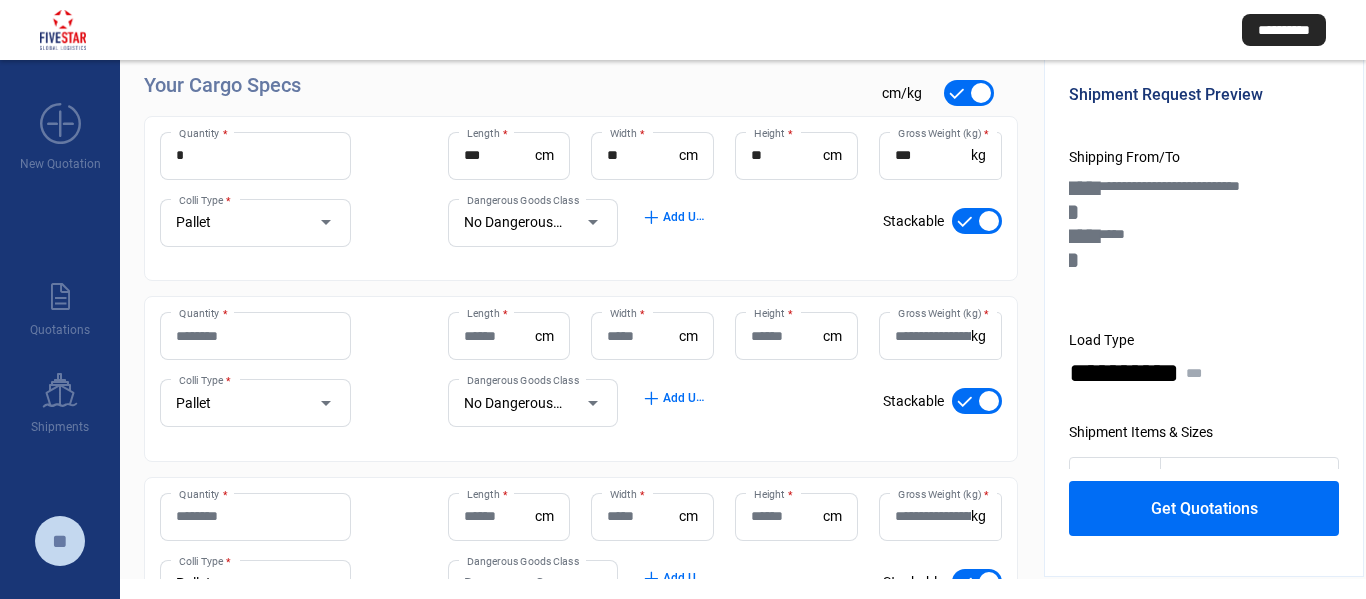 click on "Quantity *" at bounding box center [255, 336] 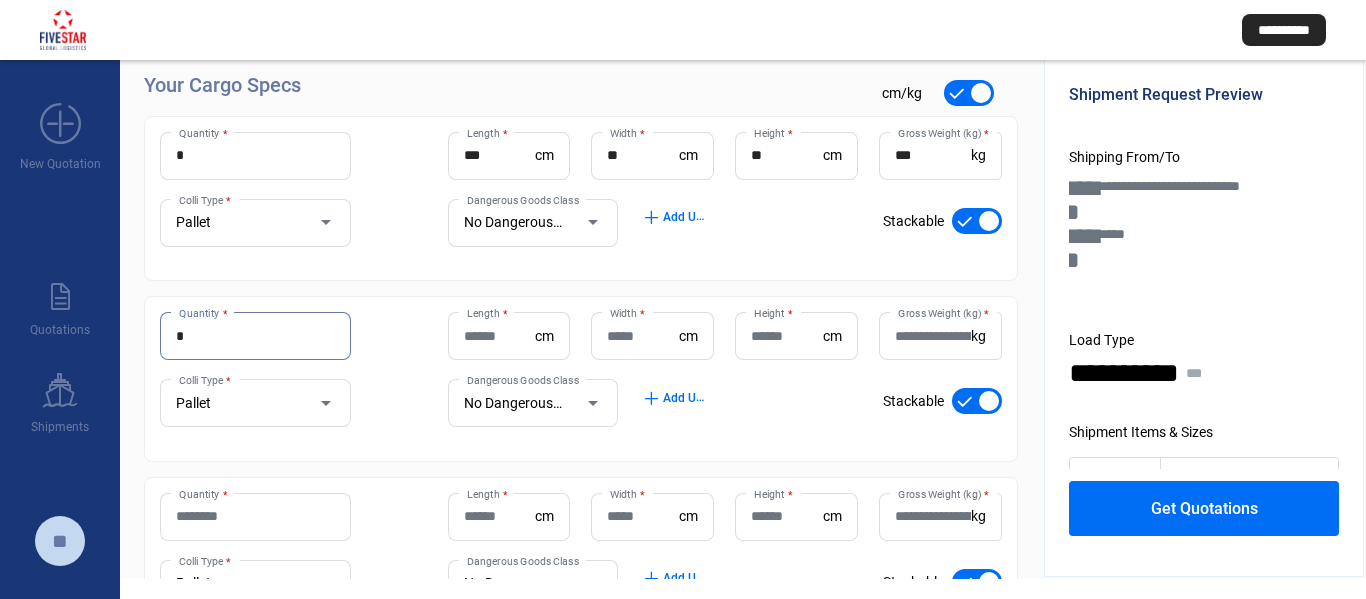 type on "*" 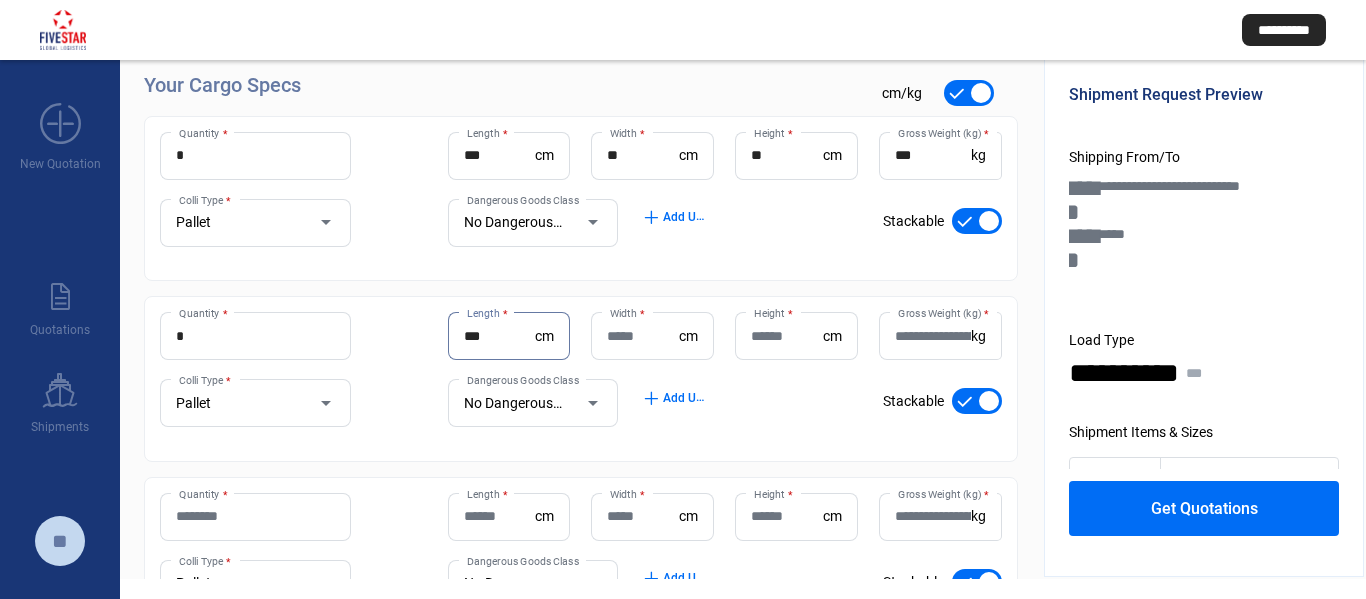 type on "***" 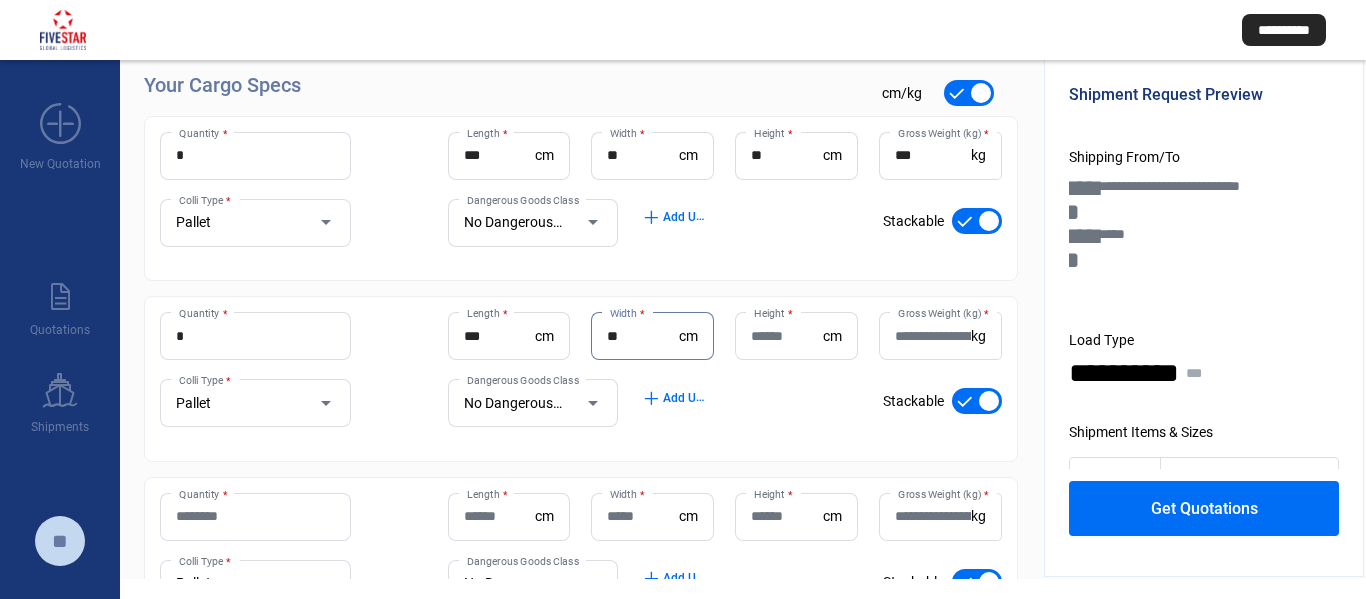 type on "**" 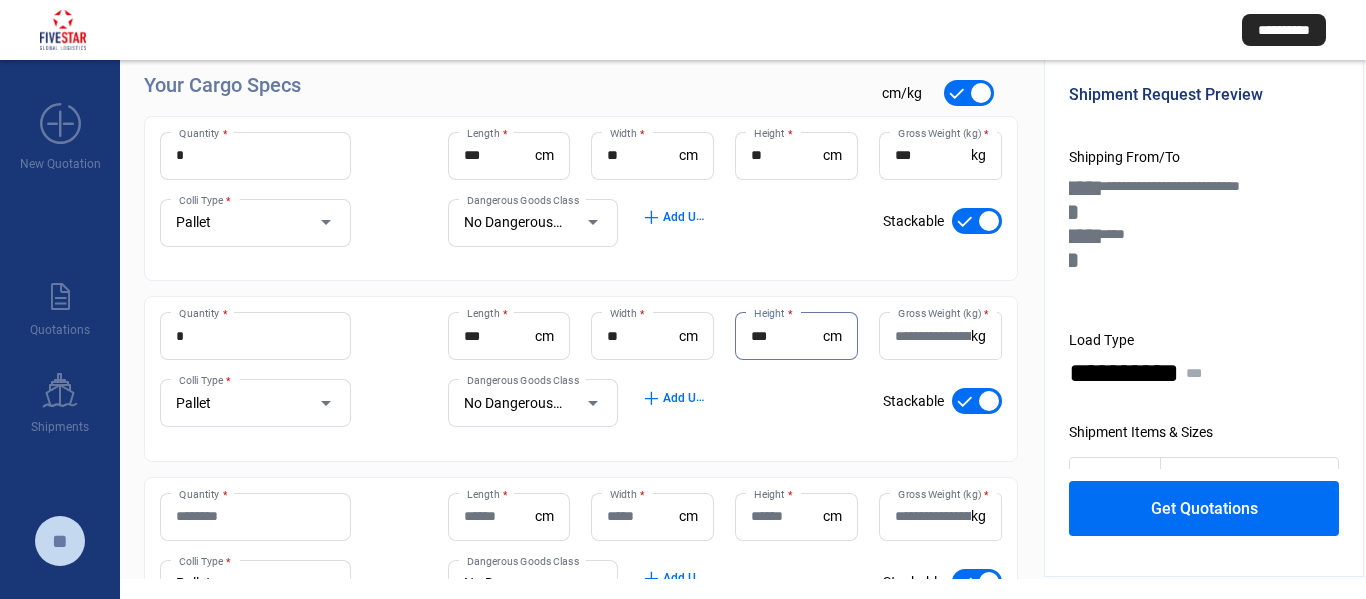 type on "***" 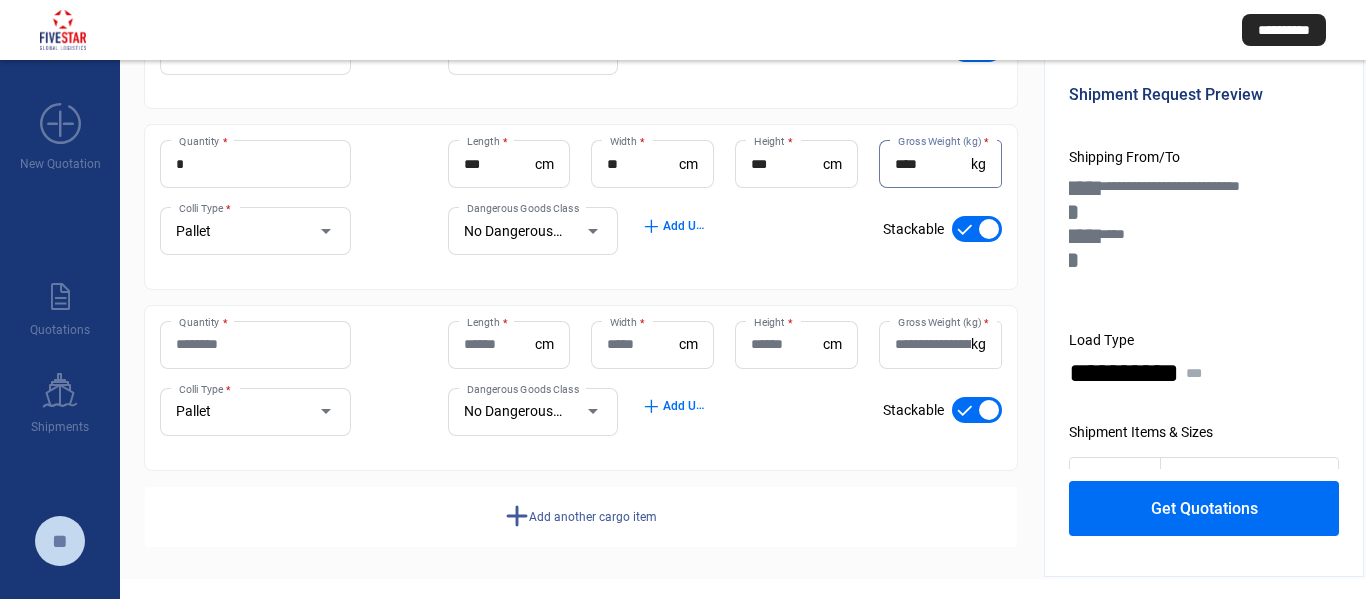 scroll, scrollTop: 406, scrollLeft: 0, axis: vertical 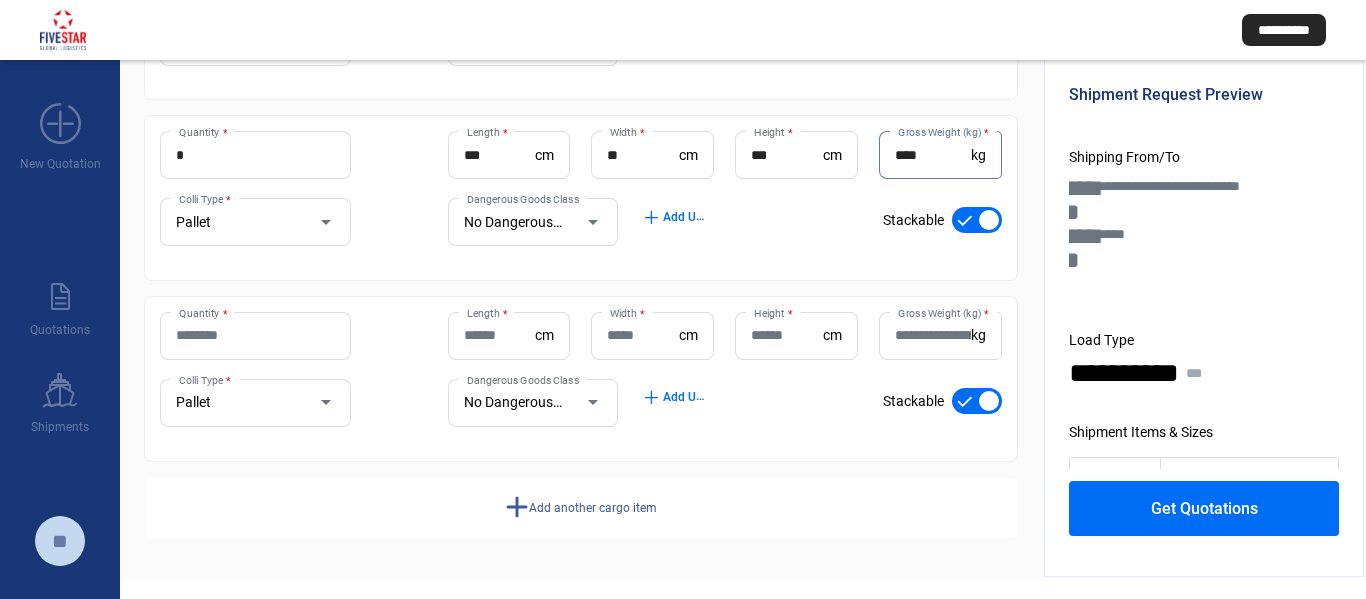 type on "****" 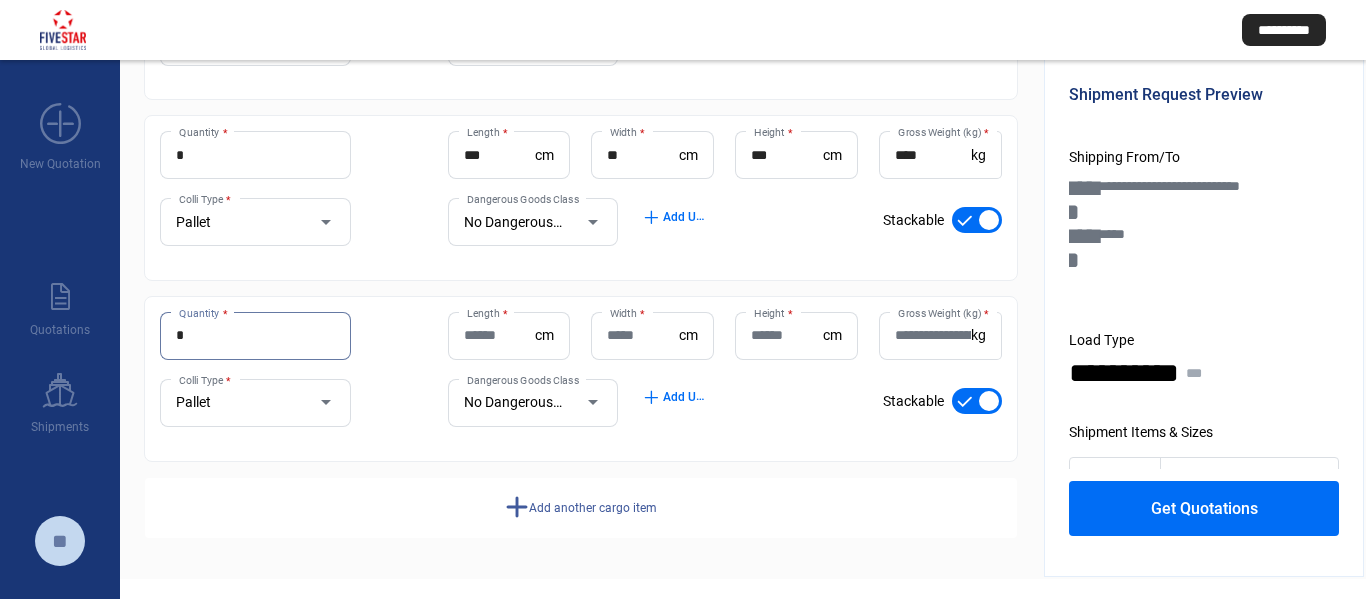 type on "*" 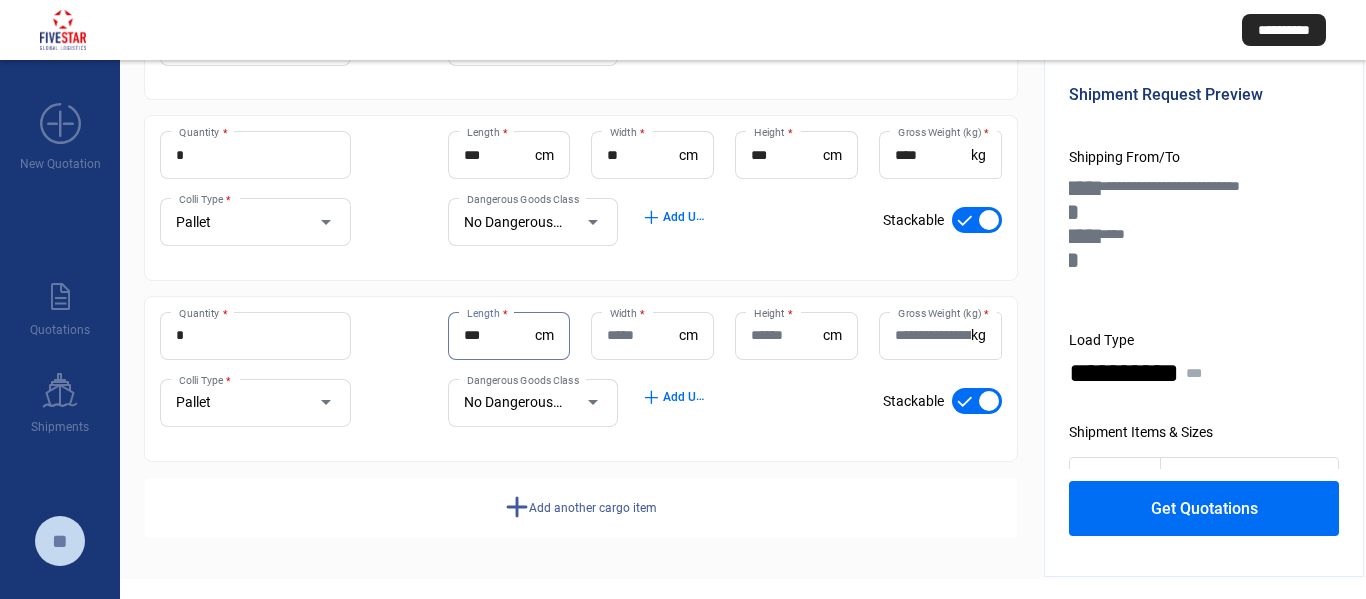 type on "***" 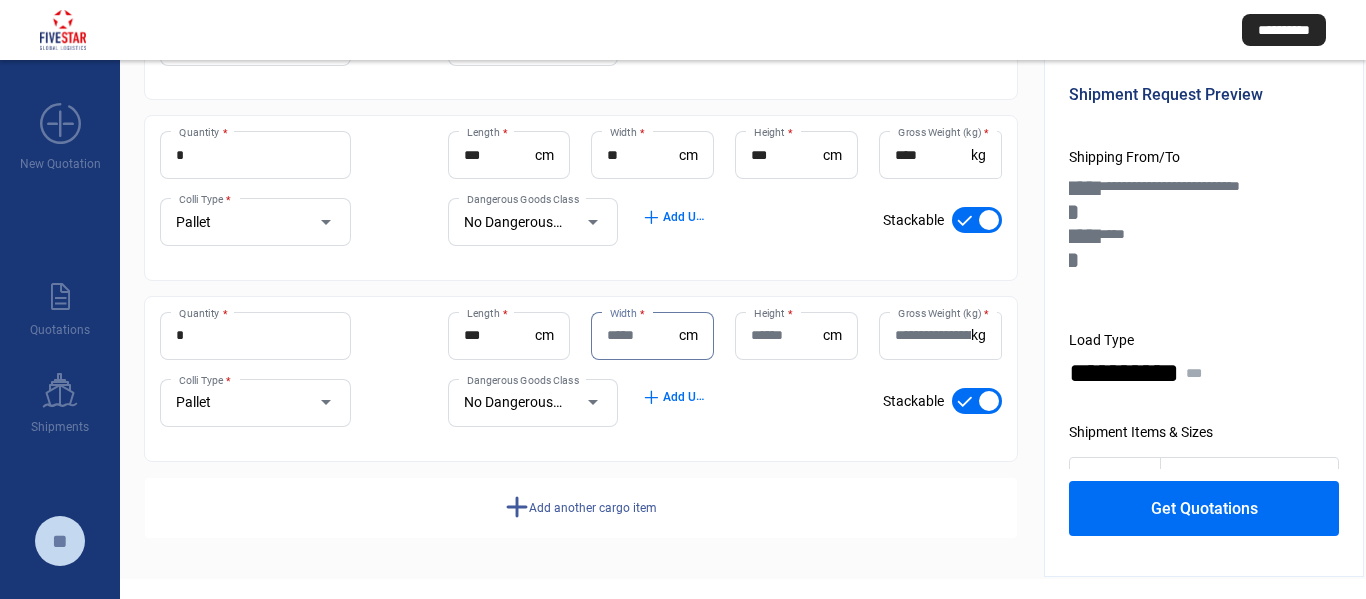 type on "*" 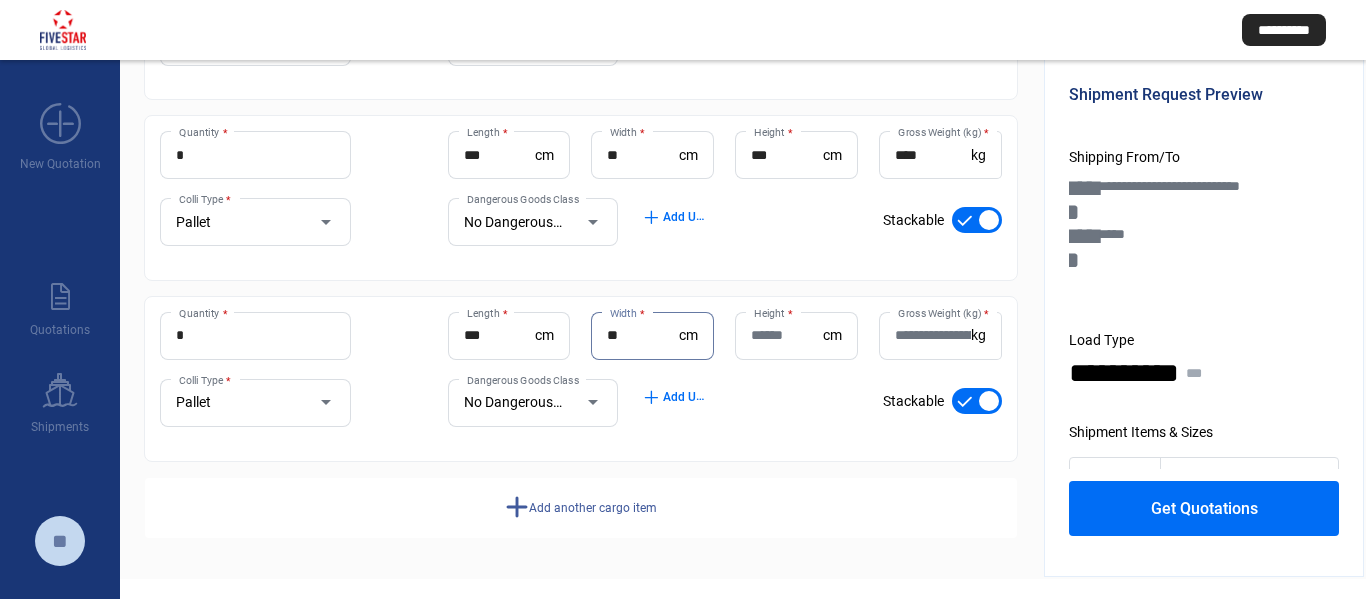 type on "**" 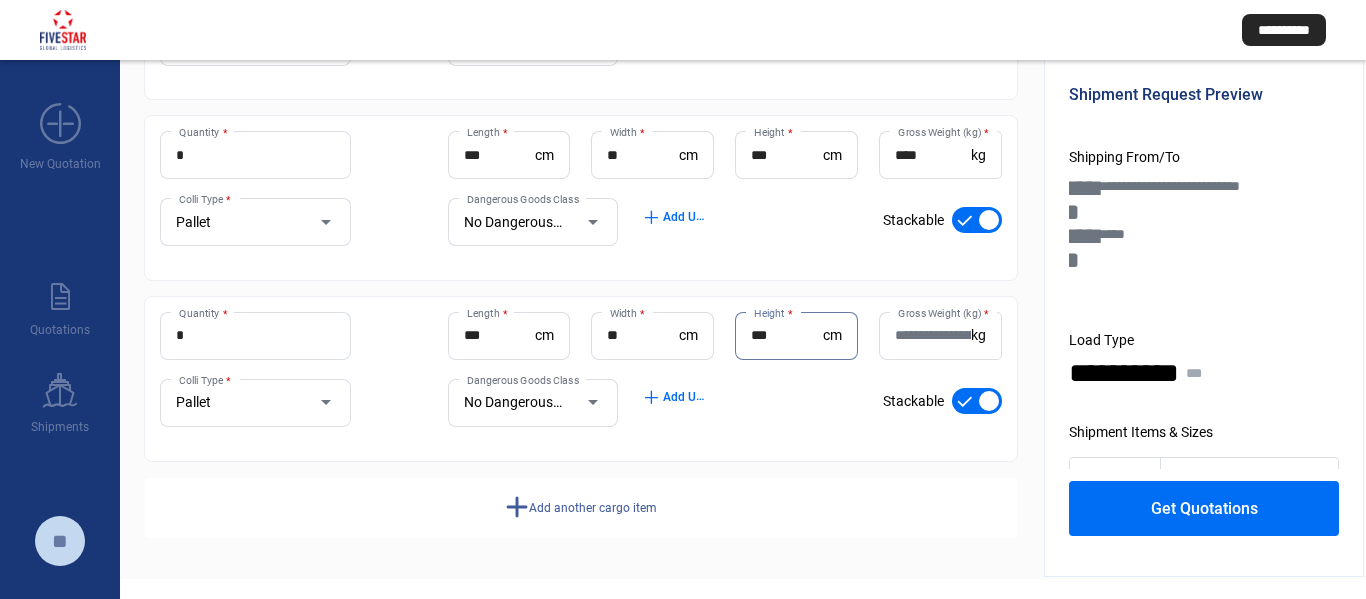 type on "***" 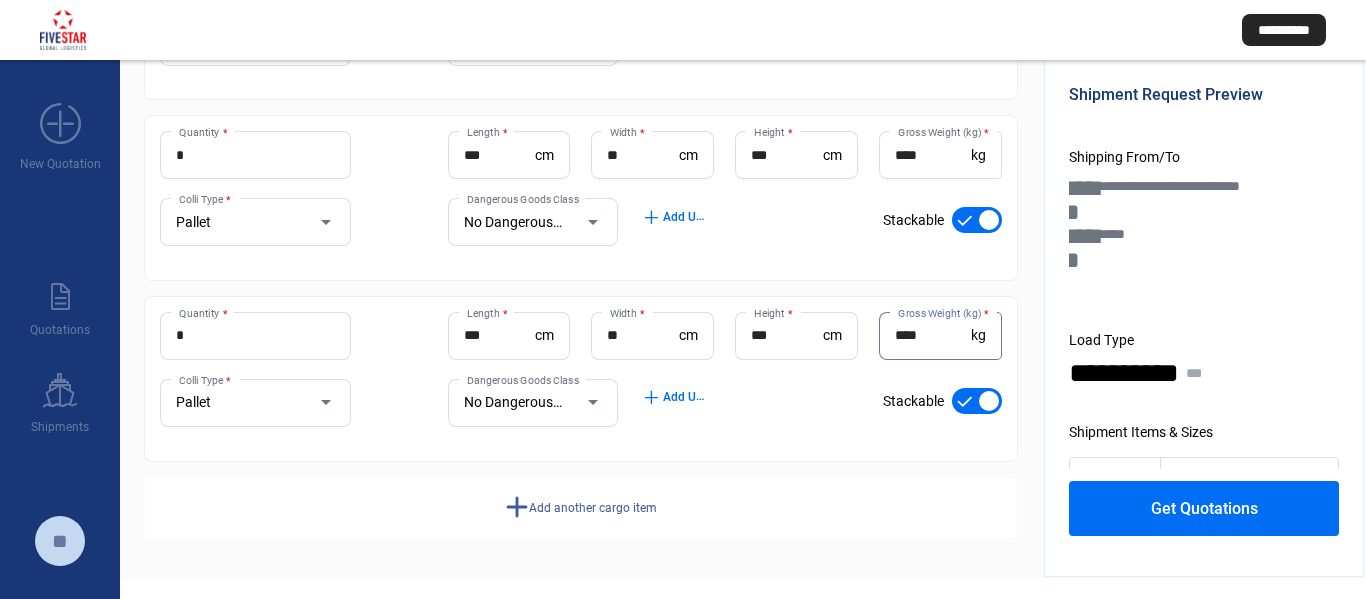 type on "****" 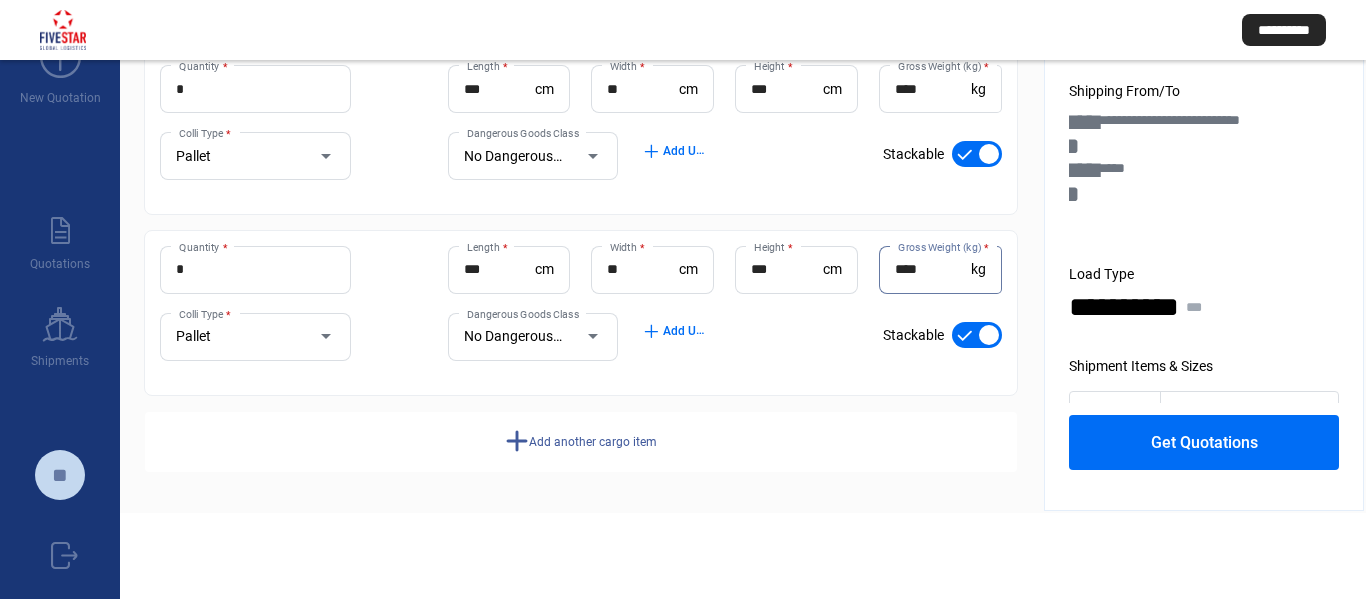scroll, scrollTop: 120, scrollLeft: 0, axis: vertical 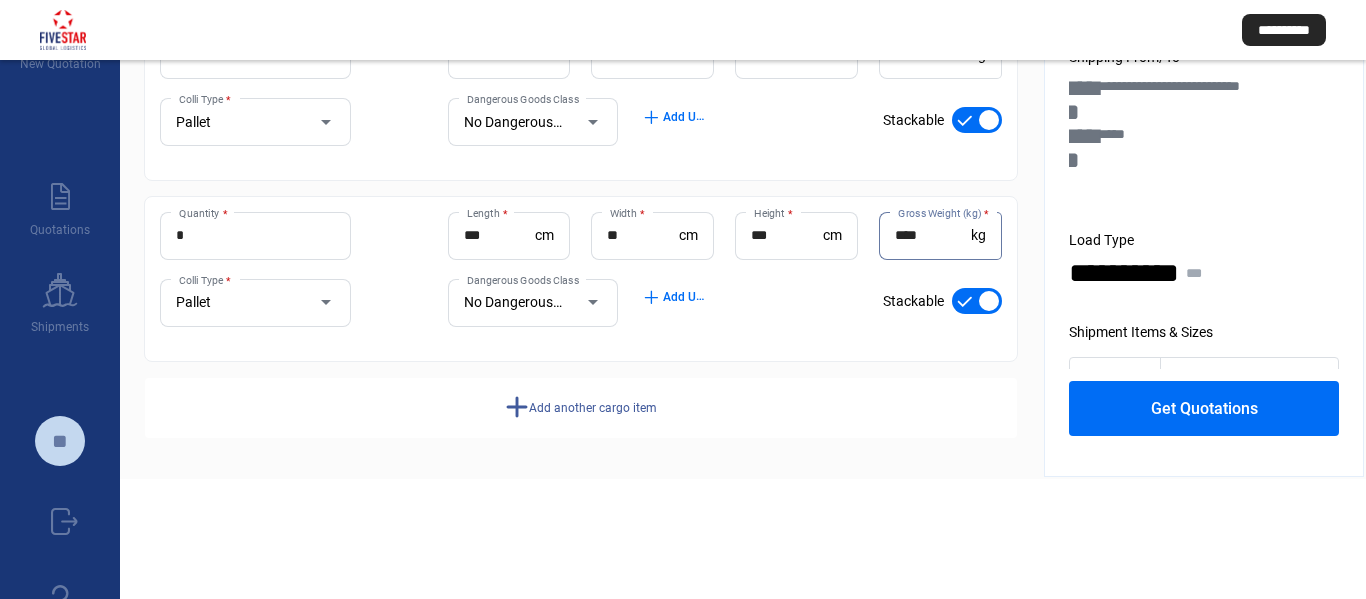 click on "Get Quotations" 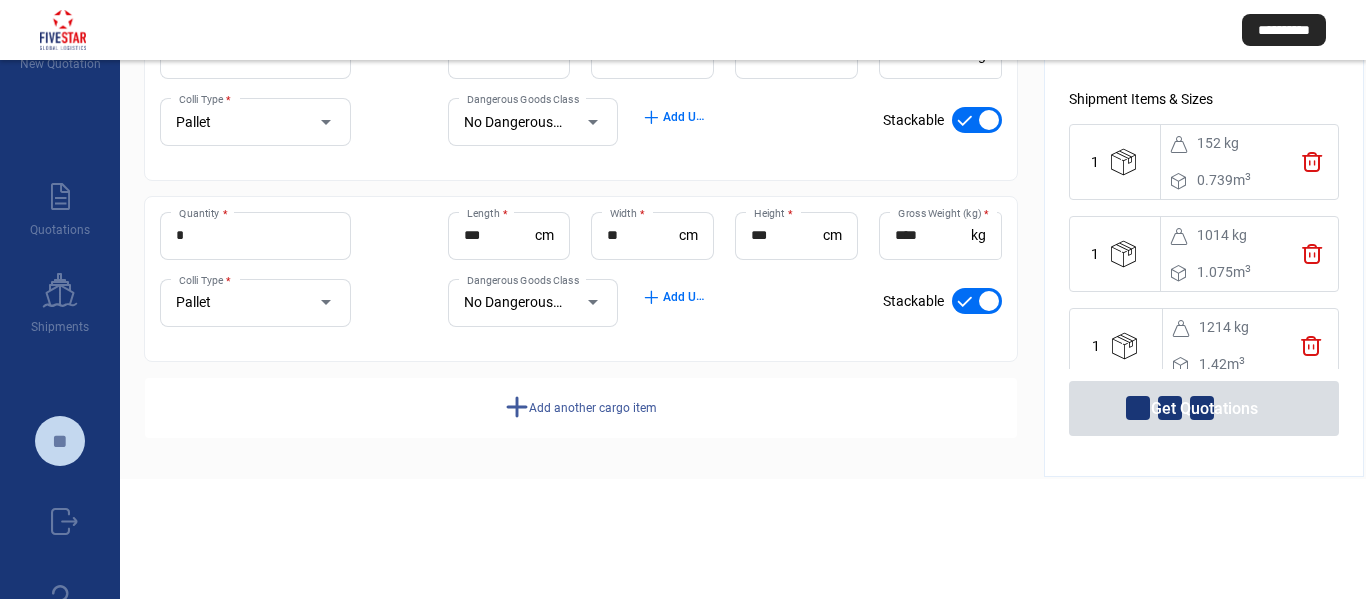 scroll, scrollTop: 265, scrollLeft: 0, axis: vertical 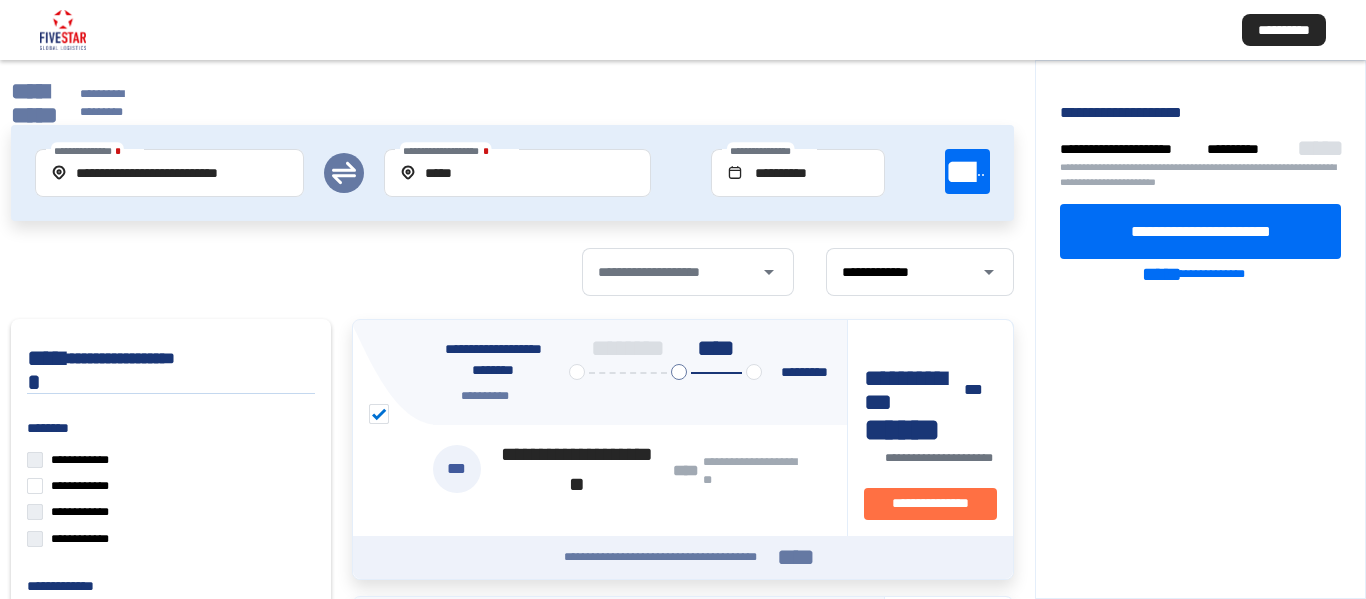 click on "**********" 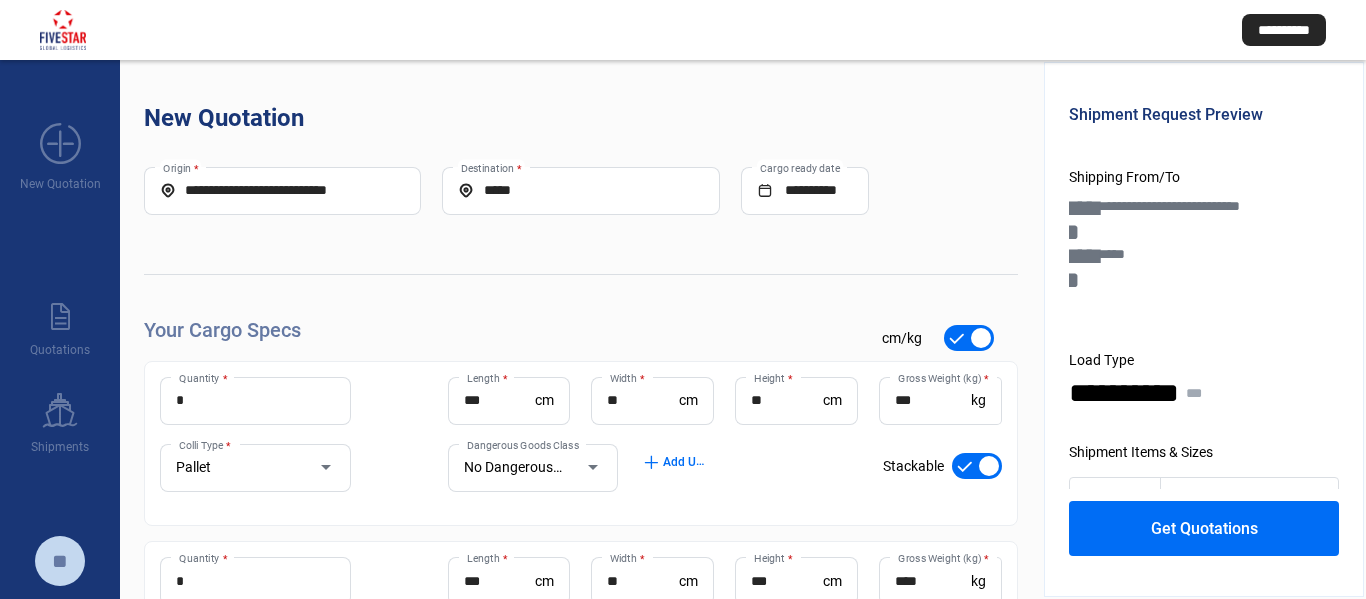 click on "**********" 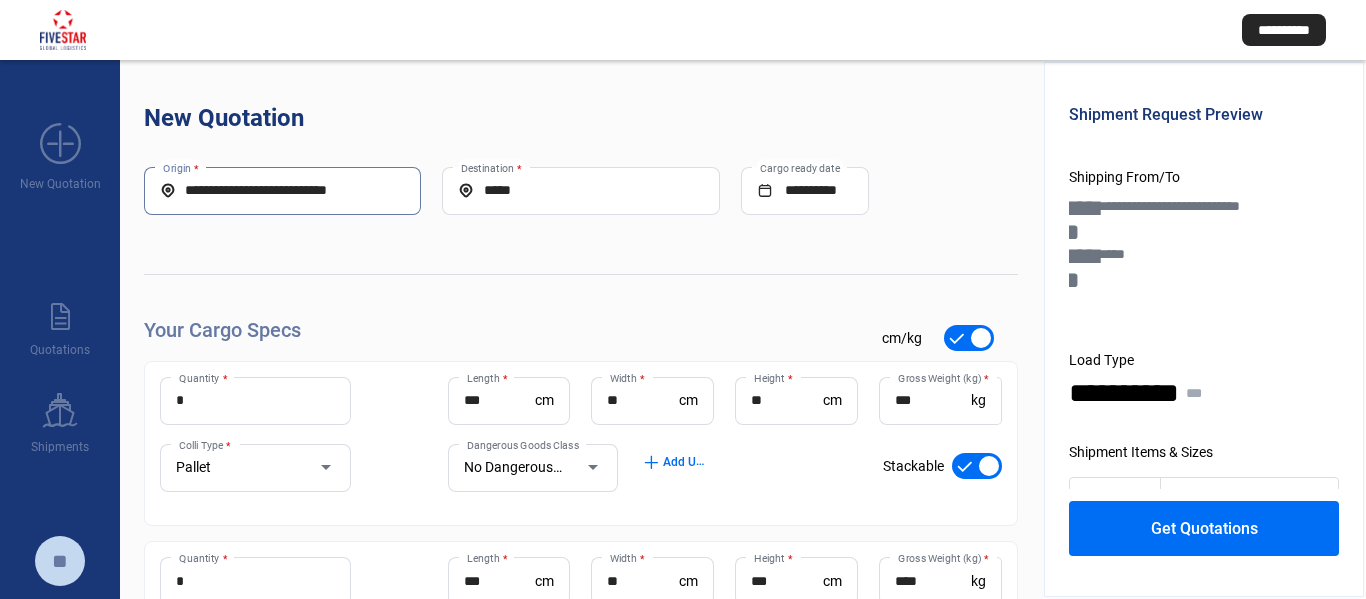click on "**********" at bounding box center [282, 190] 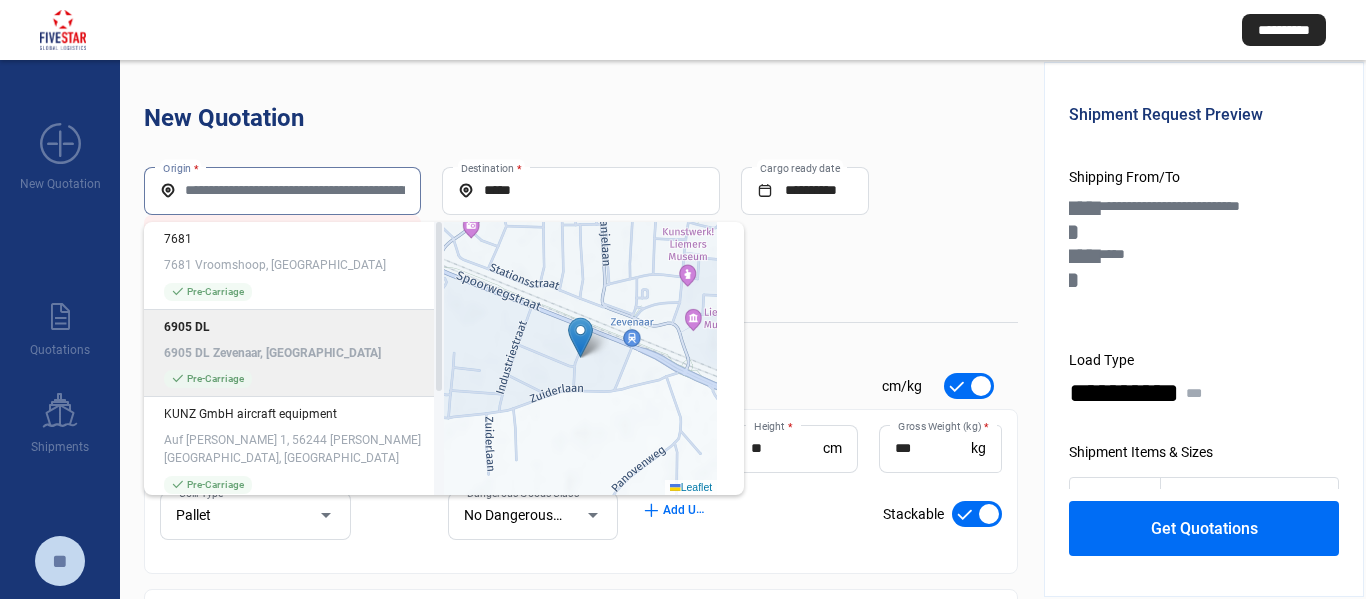 paste on "**********" 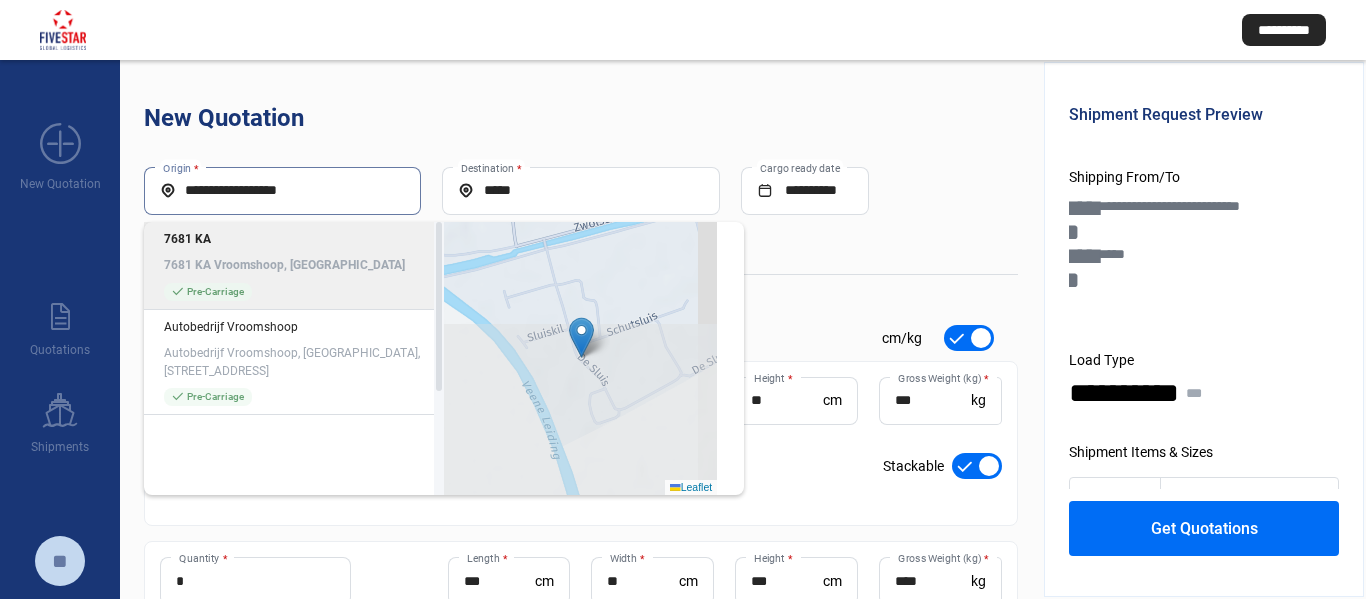 click on "7681 KA Vroomshoop, [GEOGRAPHIC_DATA]" 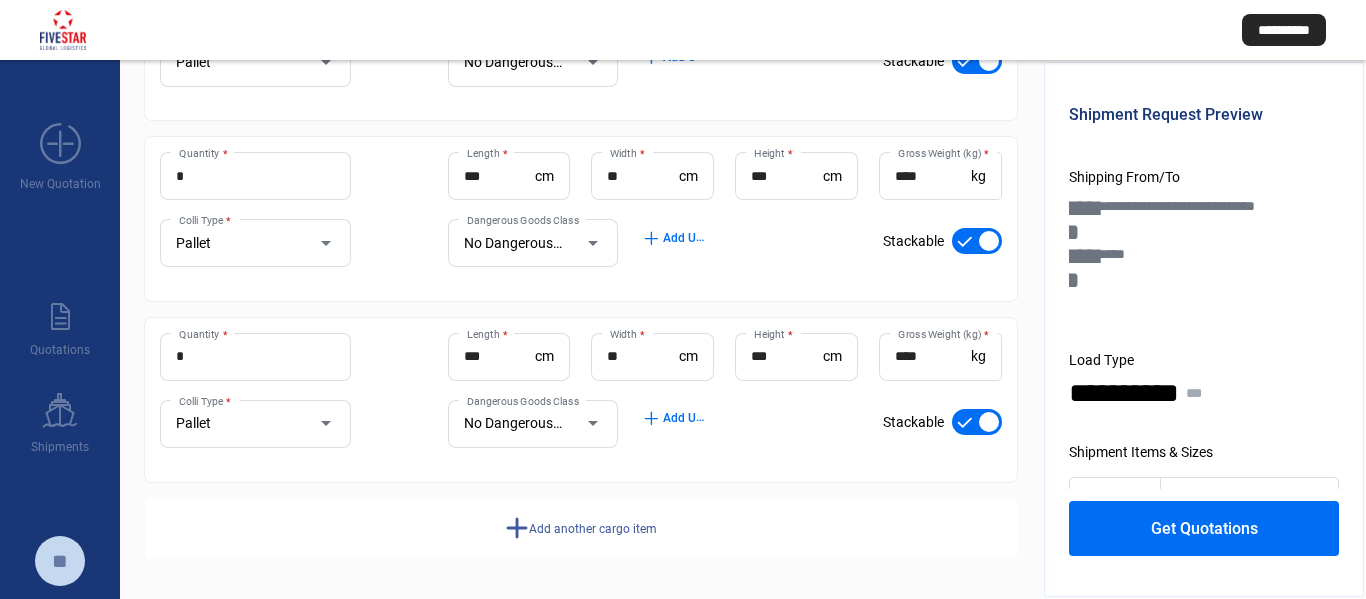 scroll, scrollTop: 406, scrollLeft: 0, axis: vertical 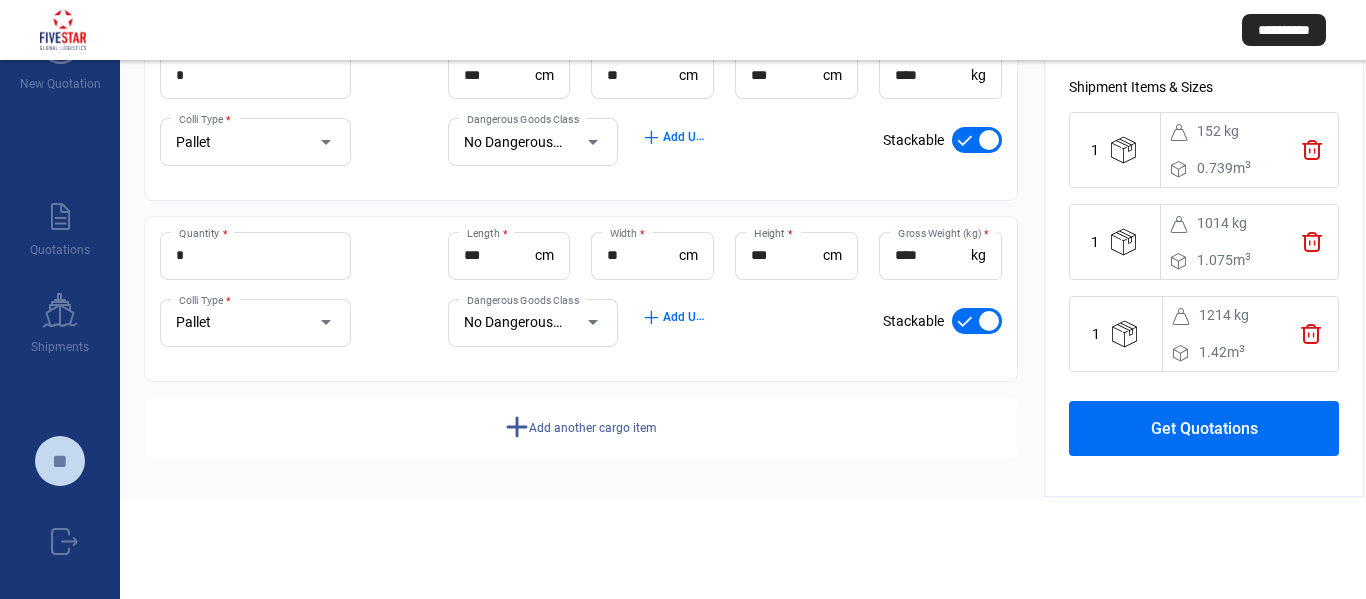 click on "Get Quotations" 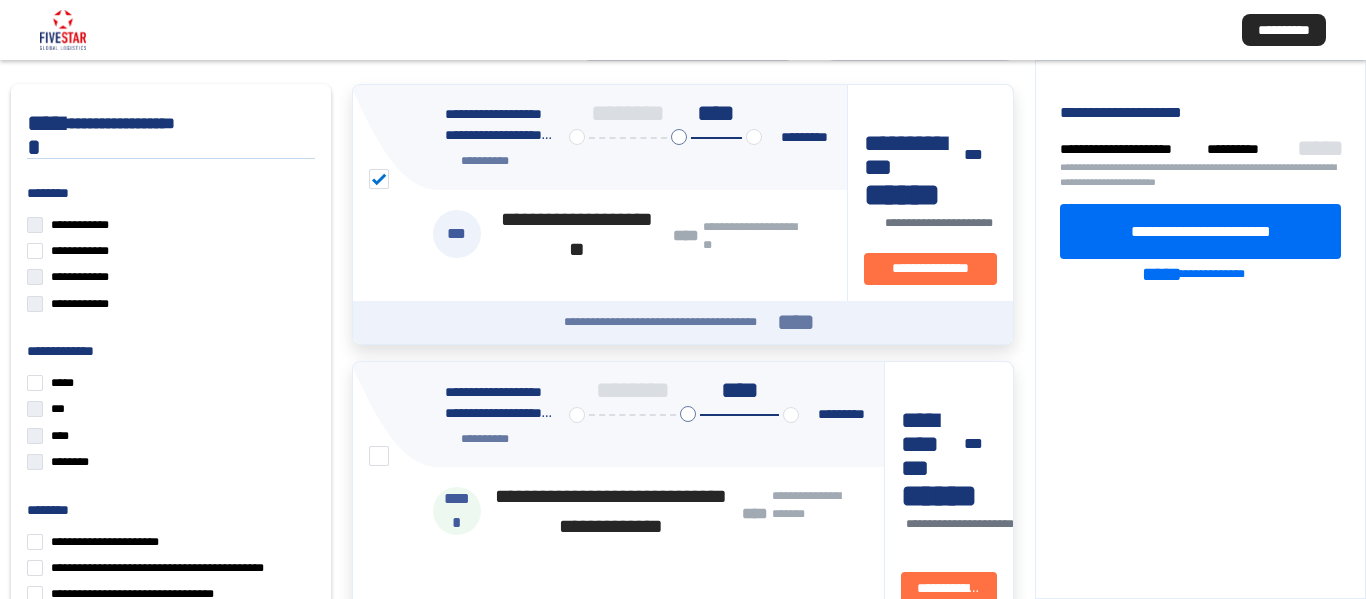 scroll, scrollTop: 200, scrollLeft: 0, axis: vertical 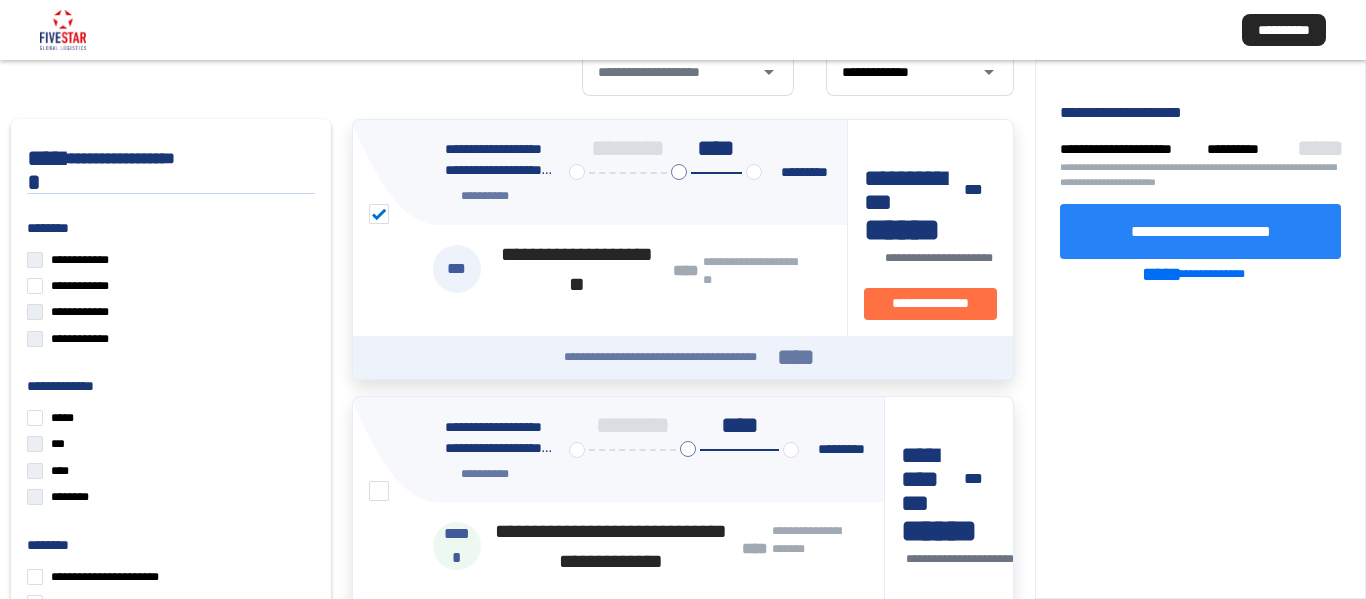 click on "**********" 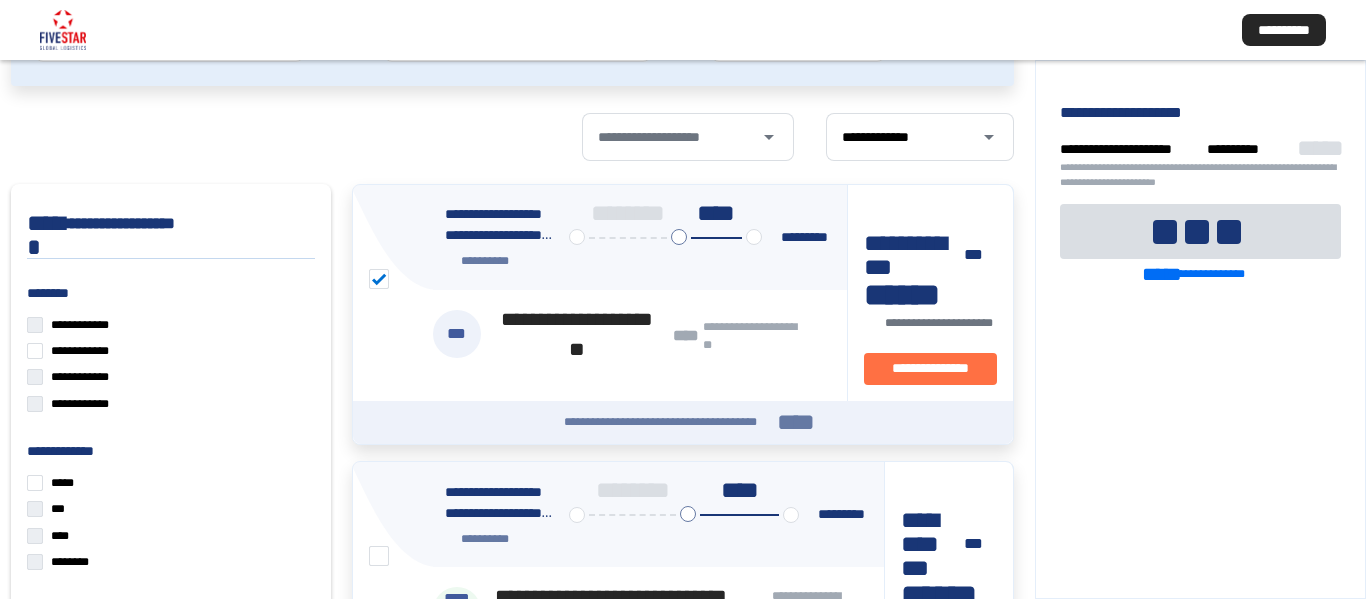scroll, scrollTop: 100, scrollLeft: 0, axis: vertical 